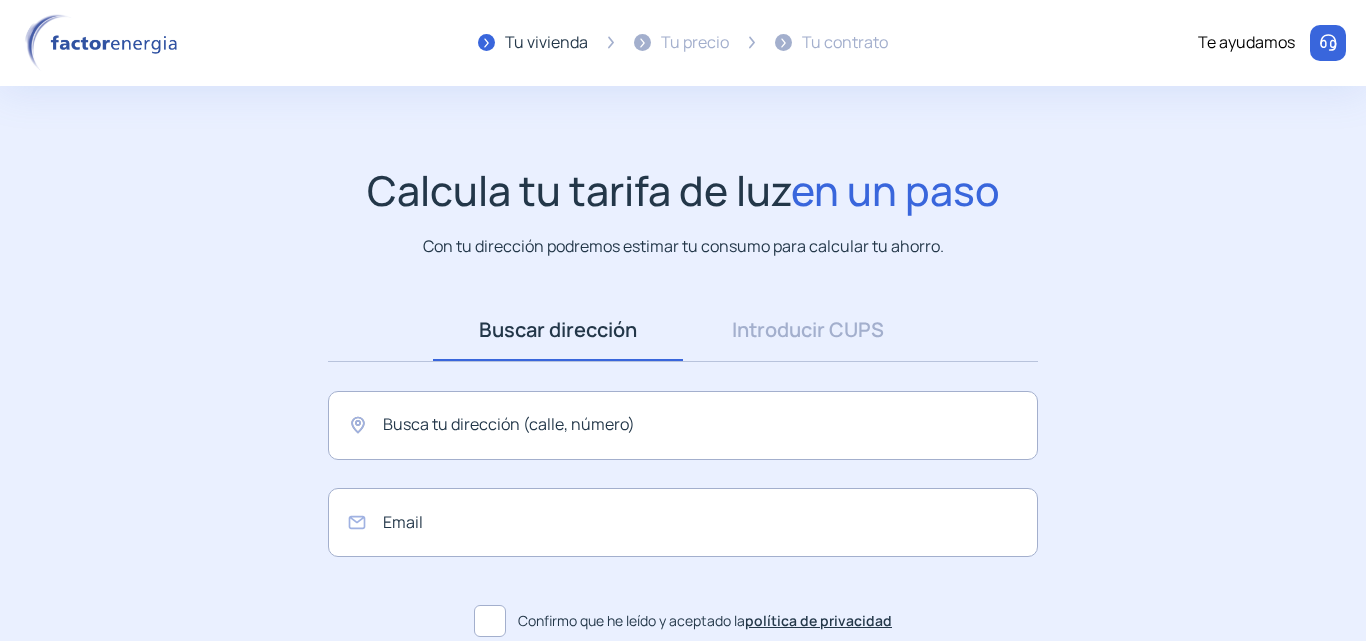 scroll, scrollTop: 0, scrollLeft: 0, axis: both 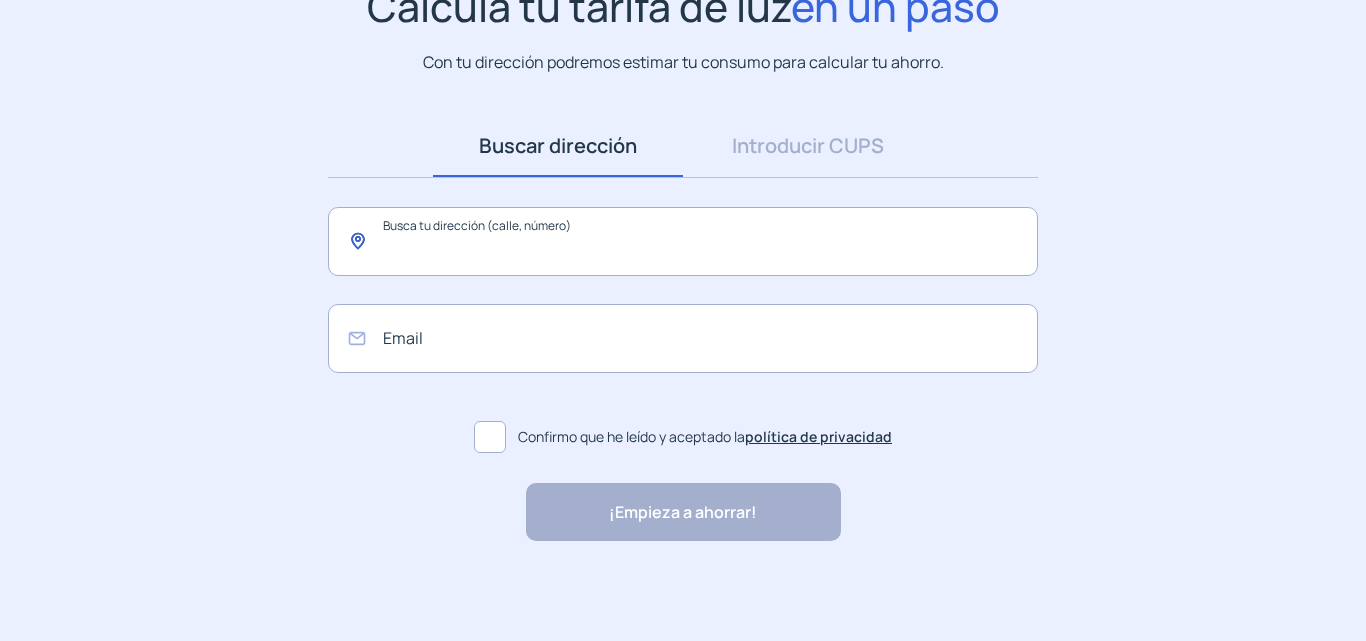 click 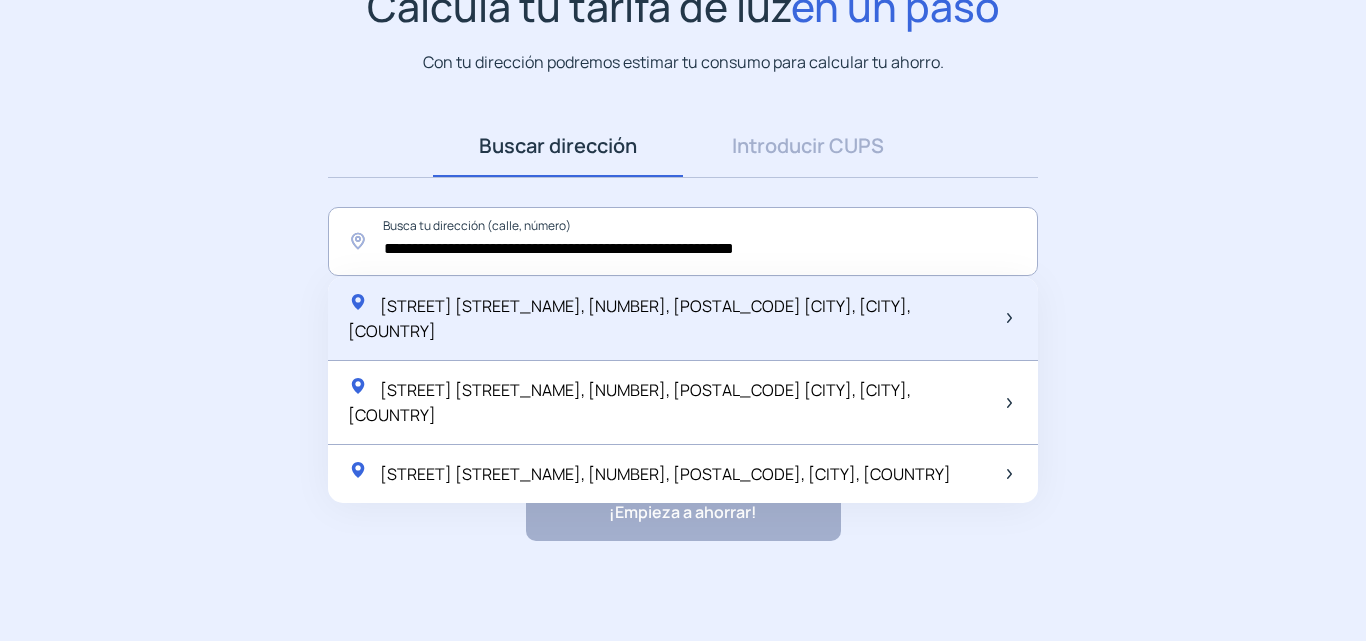 click on "[STREET] [STREET_NAME], [NUMBER], [POSTAL_CODE] [CITY], [CITY], [COUNTRY]" 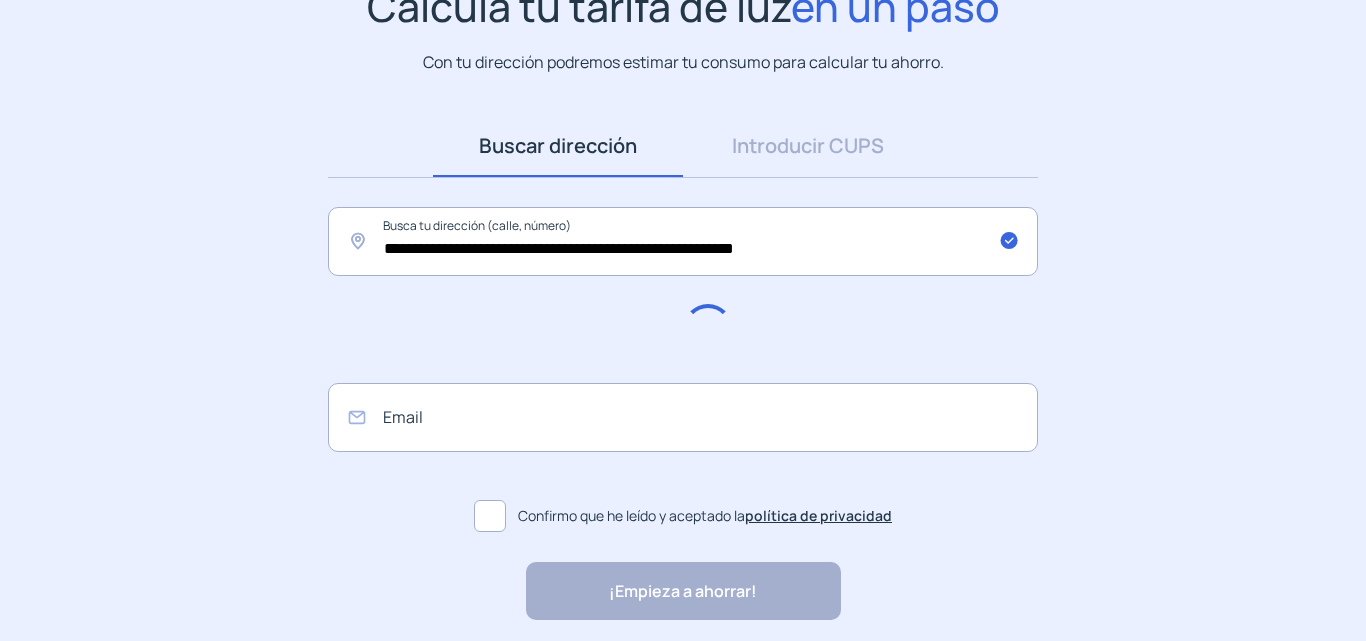 type on "**********" 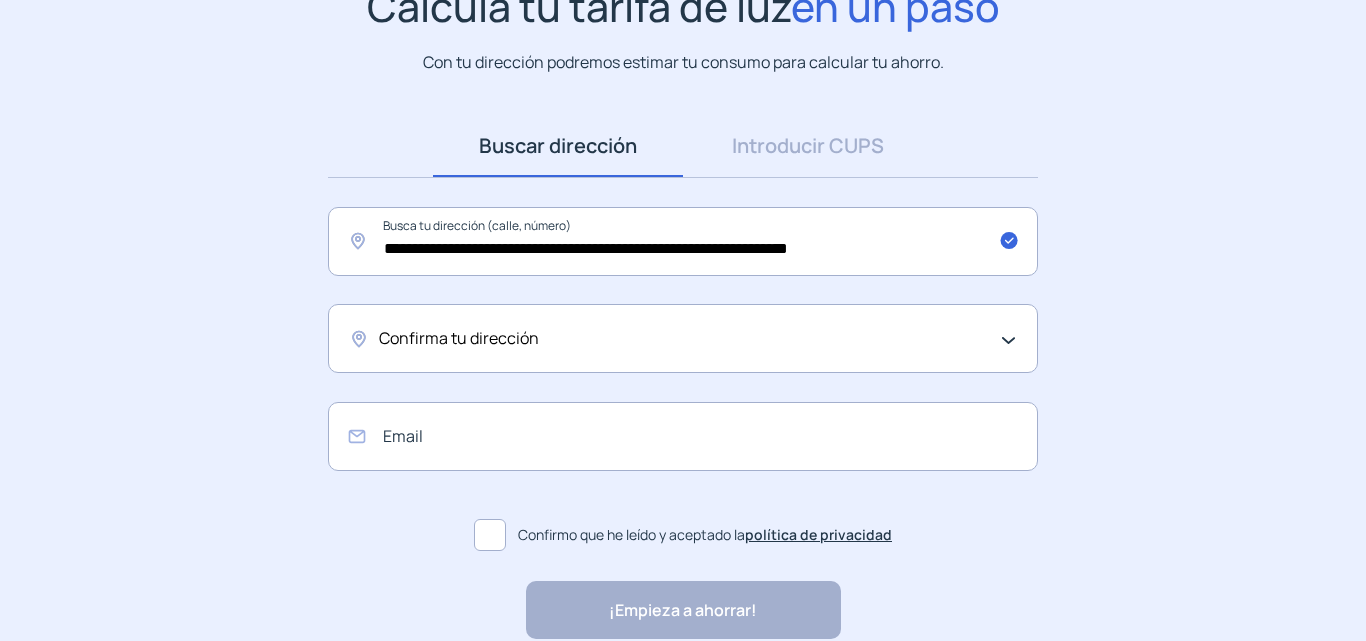 click on "Confirma tu dirección" 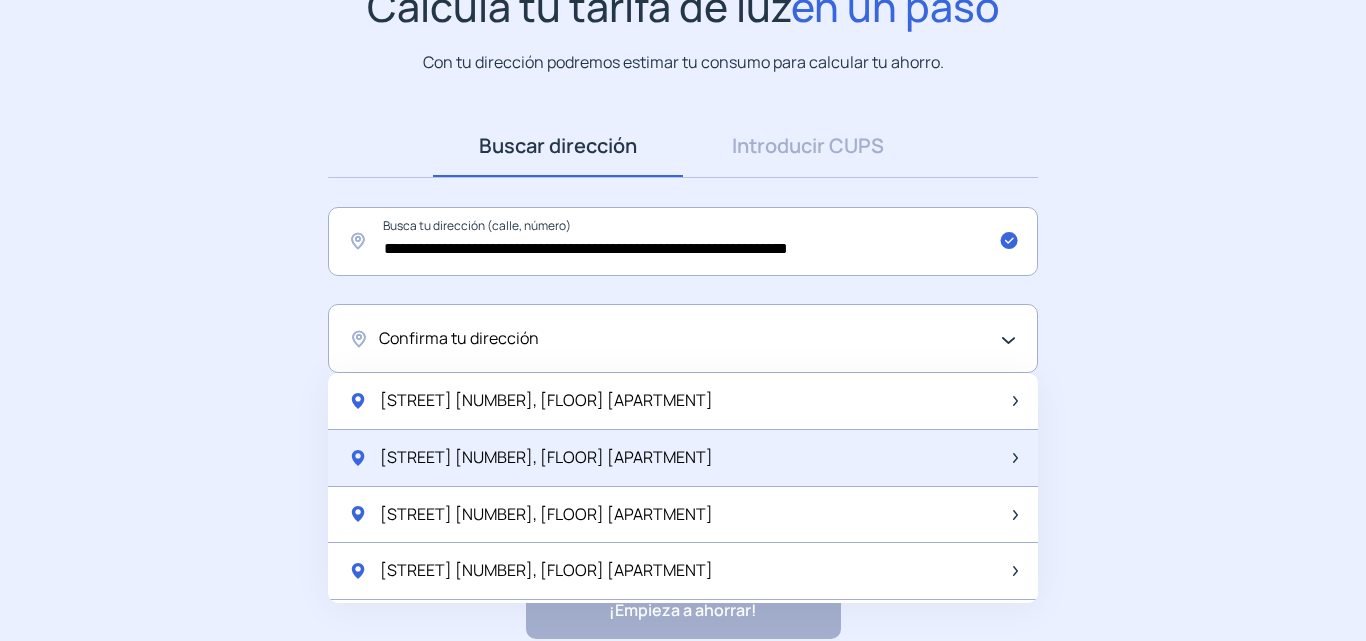click on "[STREET] [NUMBER], [FLOOR] [APARTMENT]" 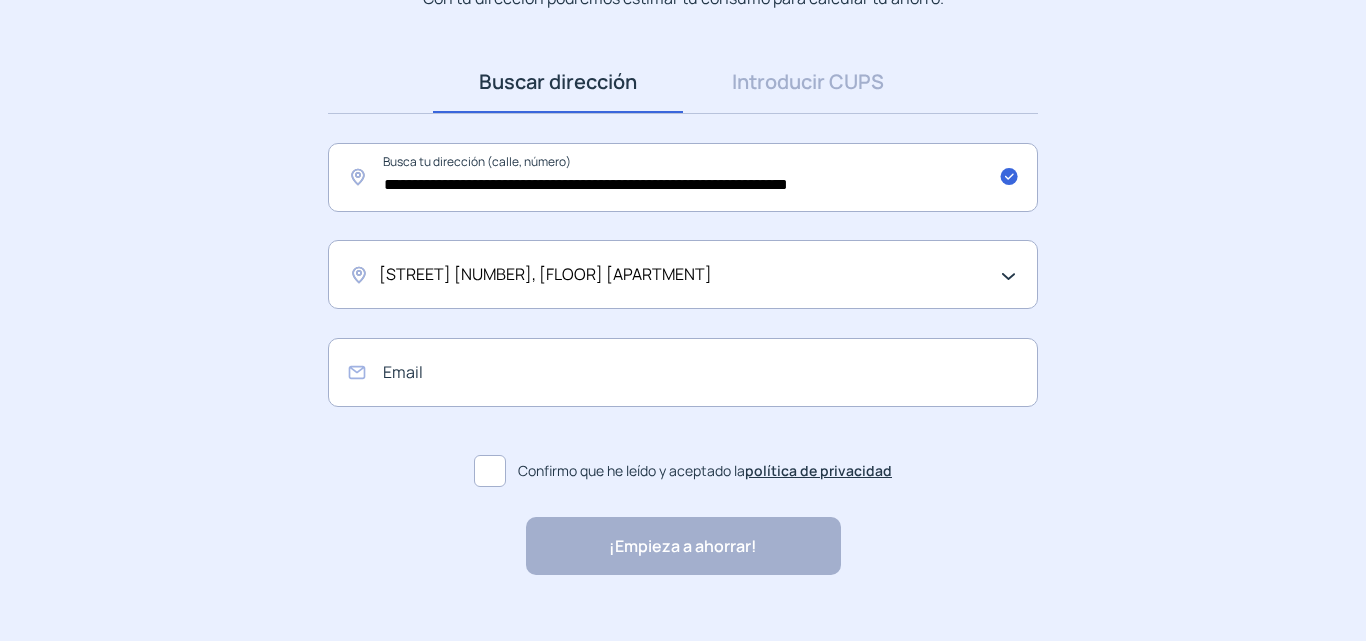 scroll, scrollTop: 282, scrollLeft: 0, axis: vertical 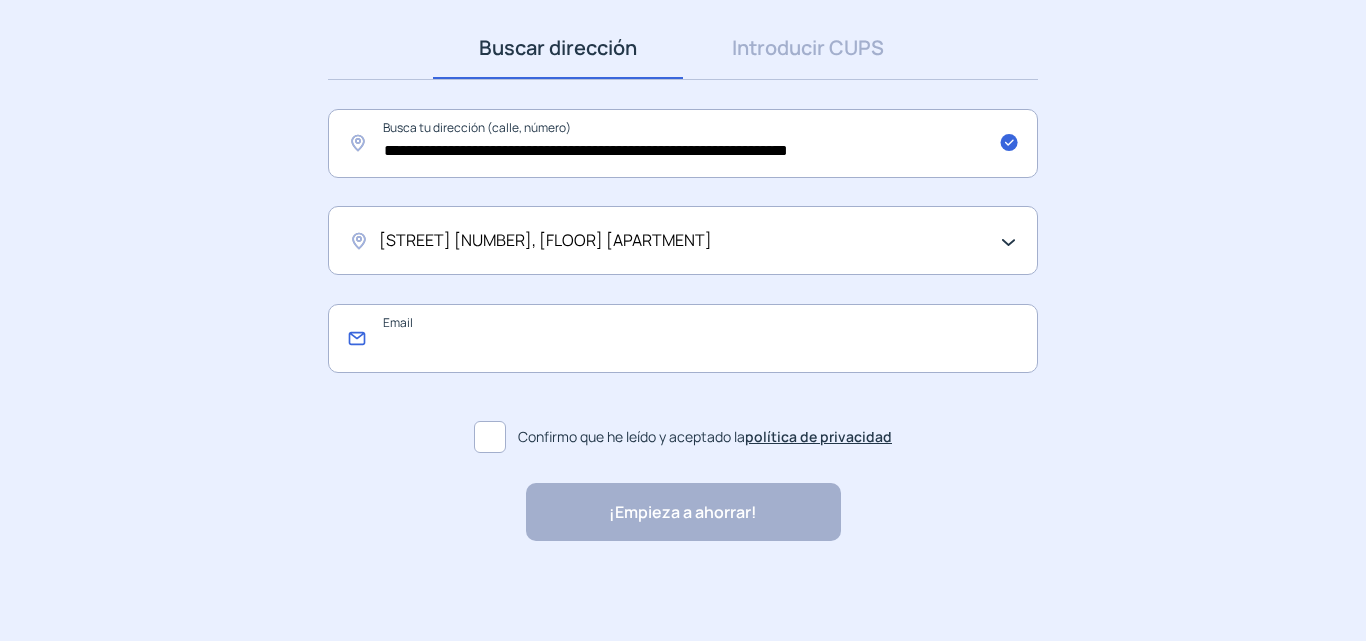 click 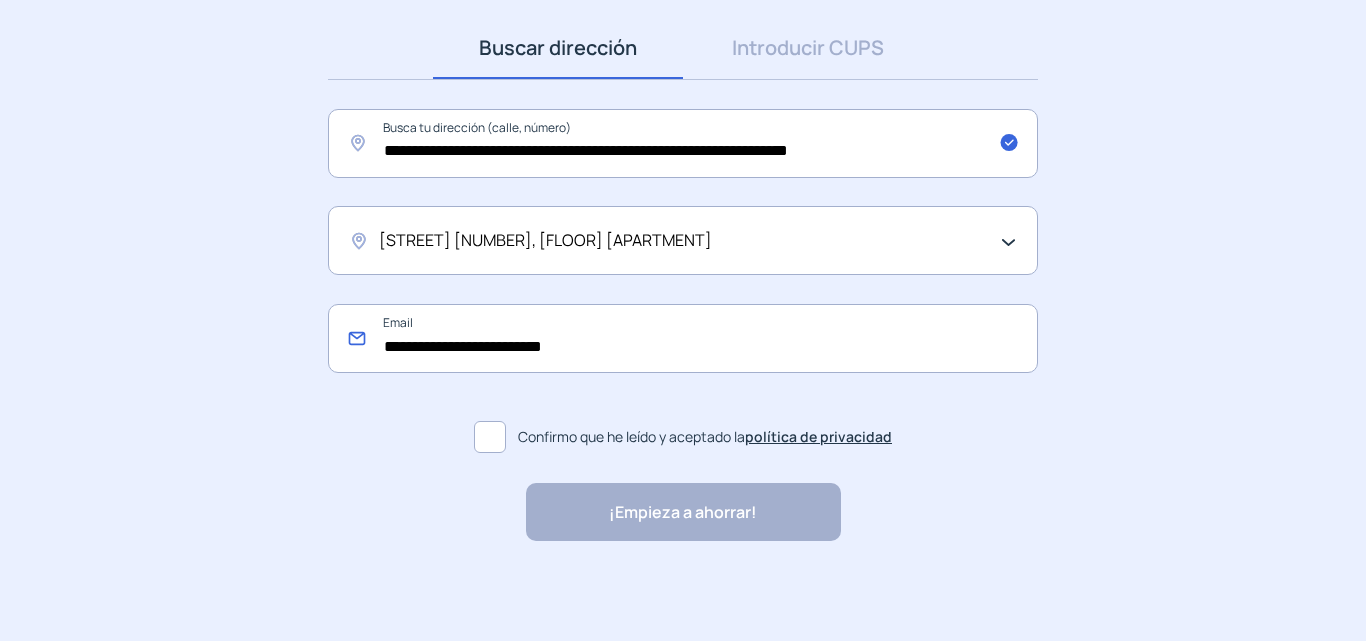 type on "**********" 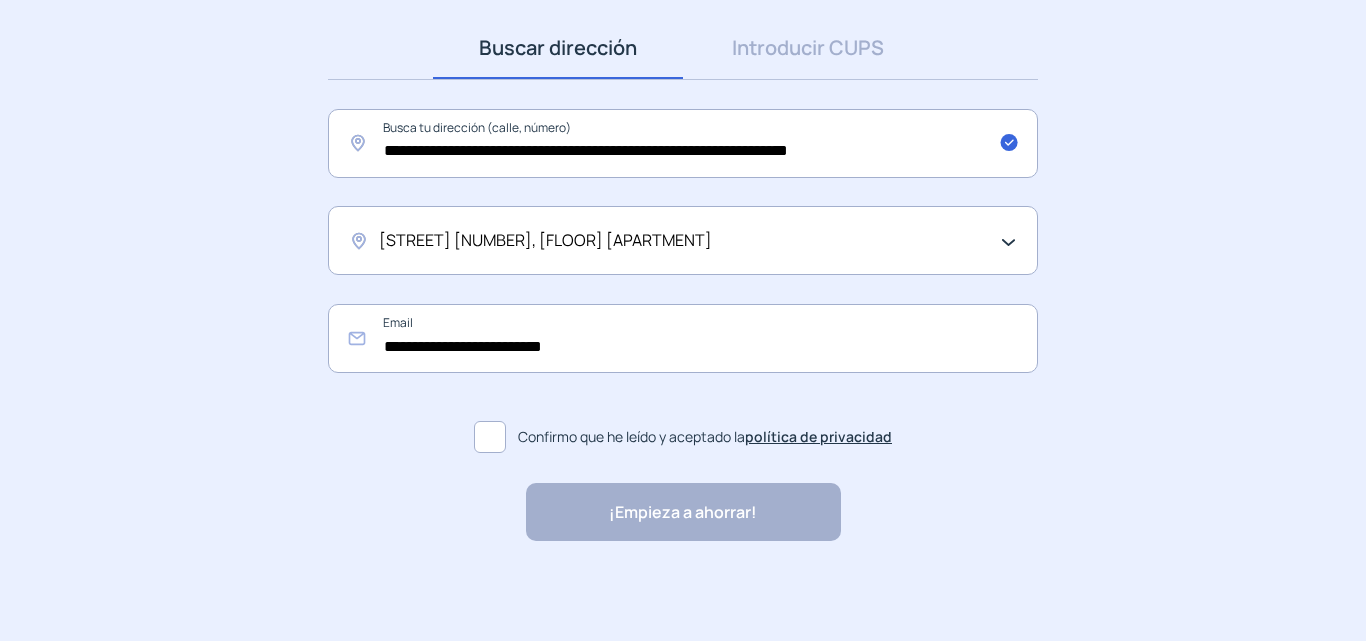 click 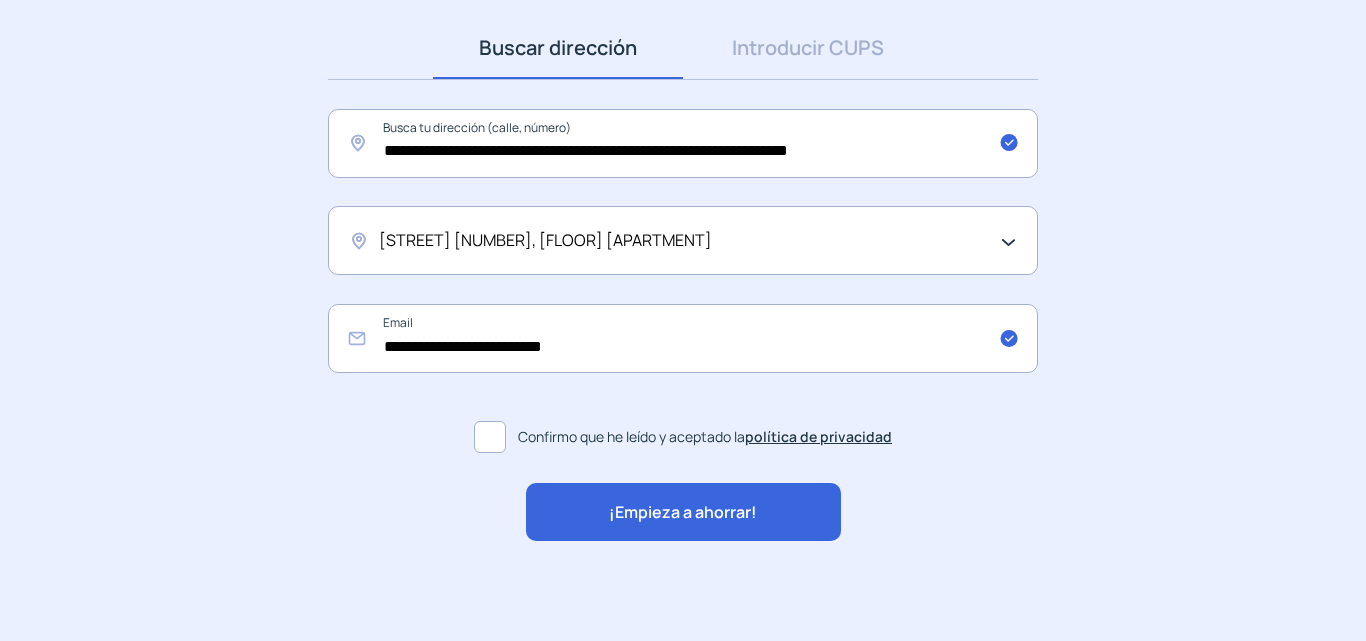 click on "¡Empieza a ahorrar!" 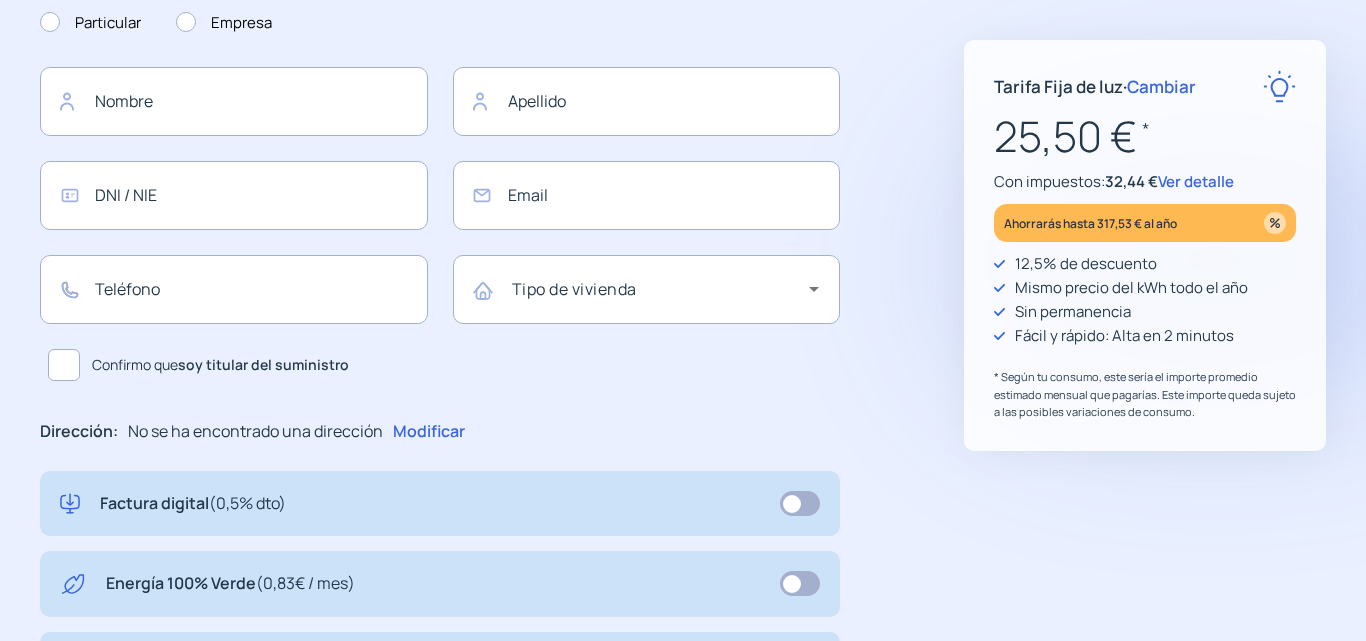 type on "**********" 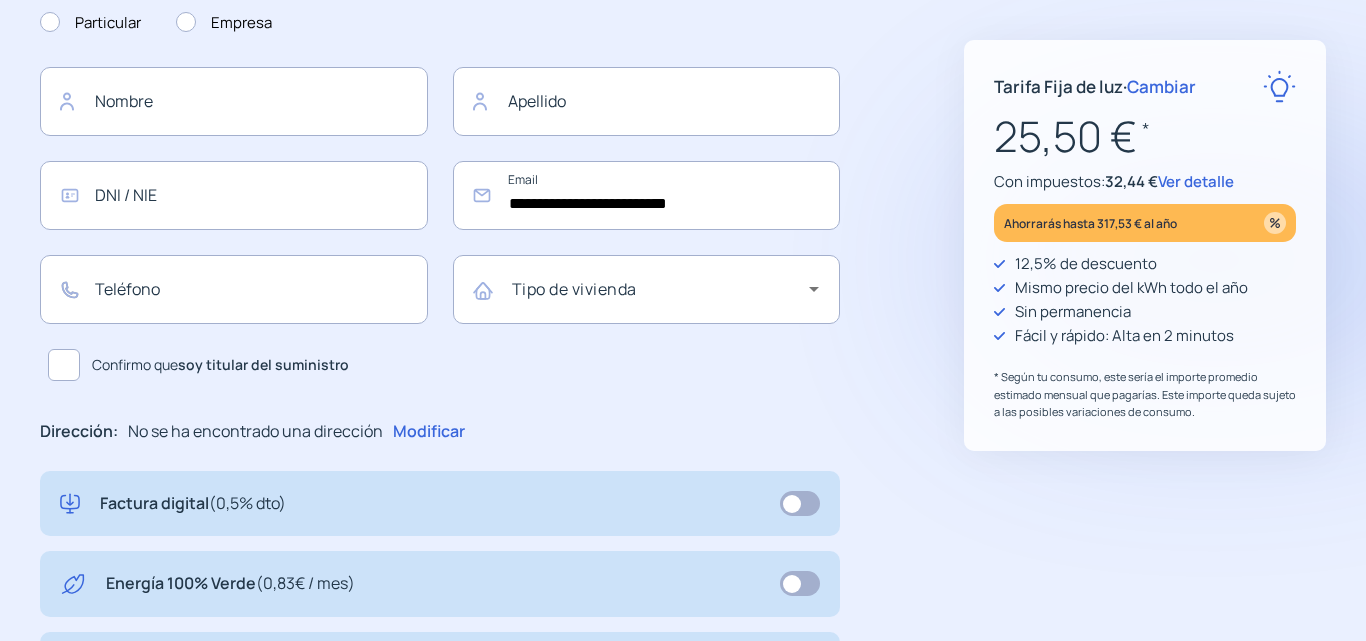 scroll, scrollTop: 0, scrollLeft: 0, axis: both 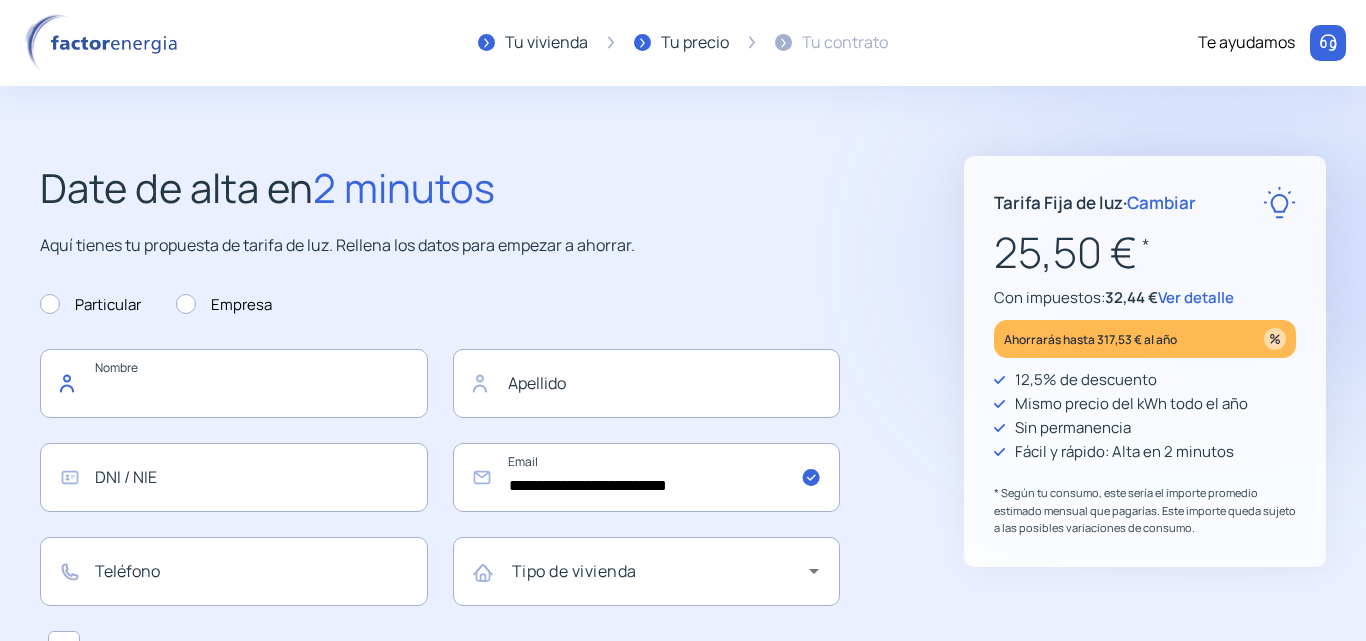 click 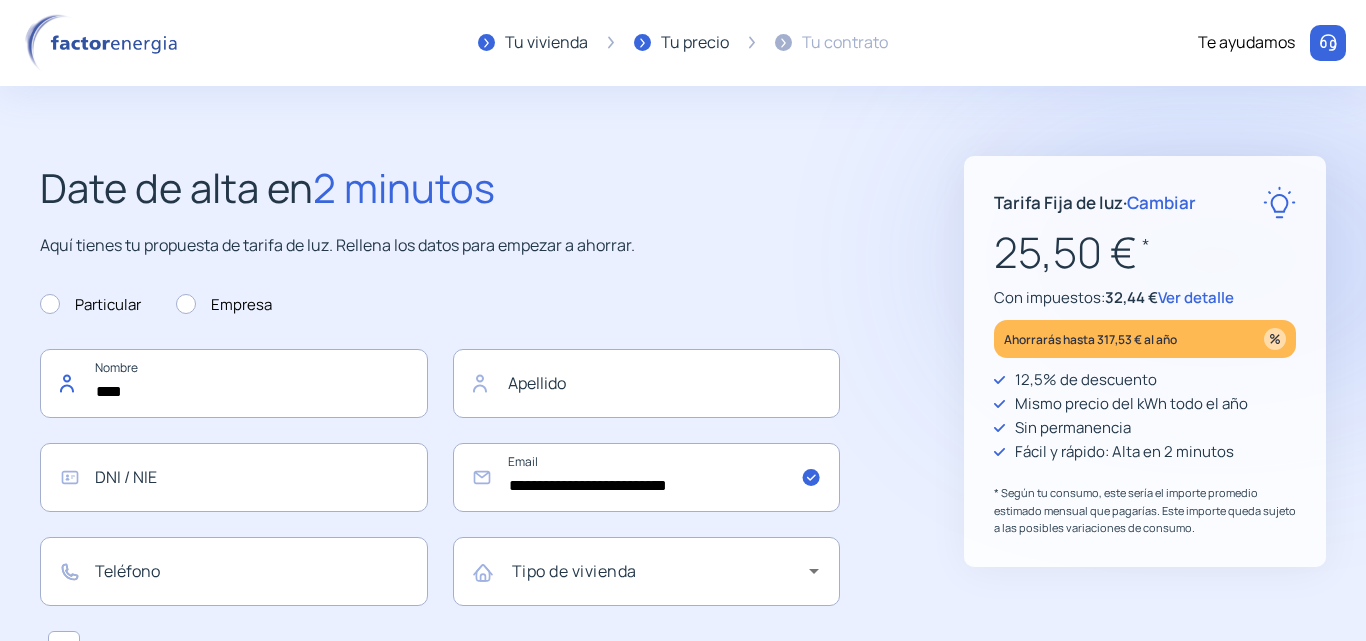 type on "****" 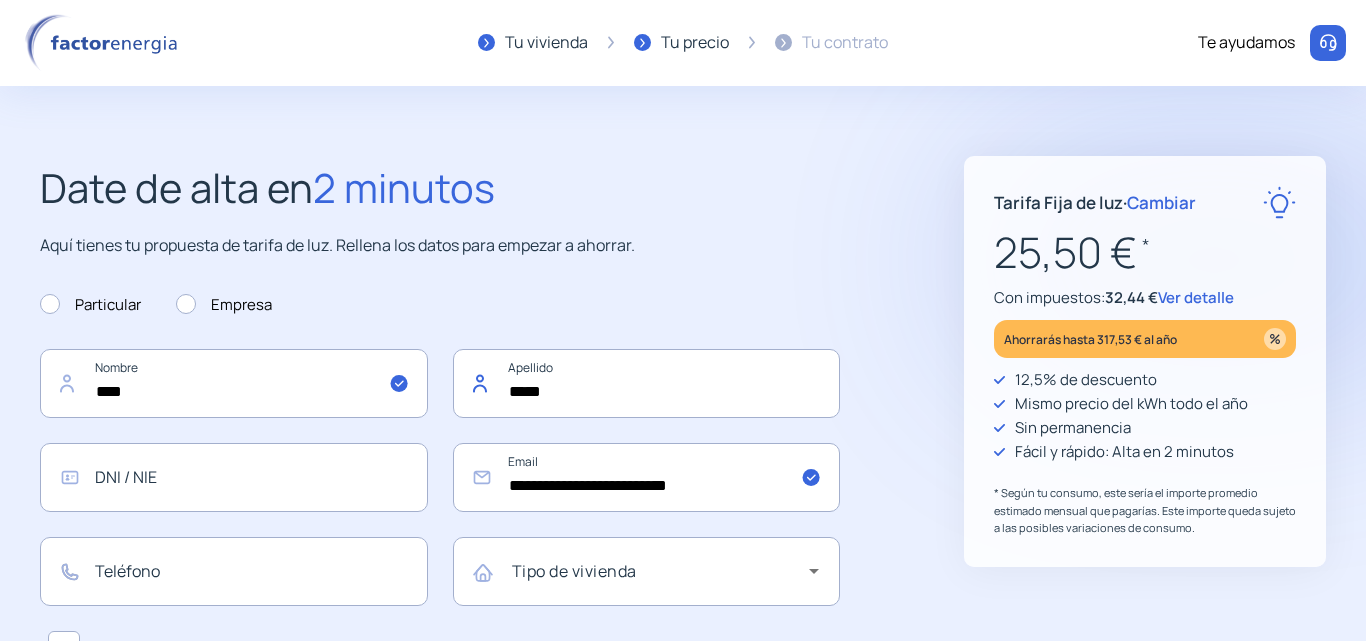 type on "*****" 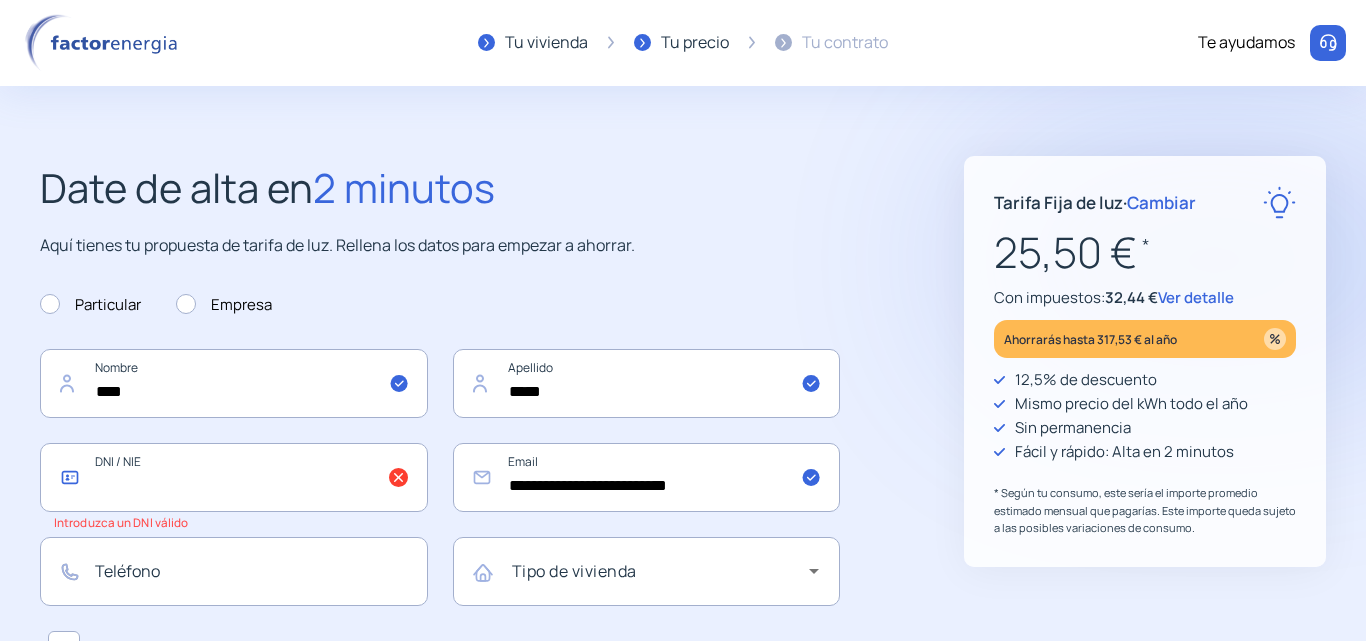 click 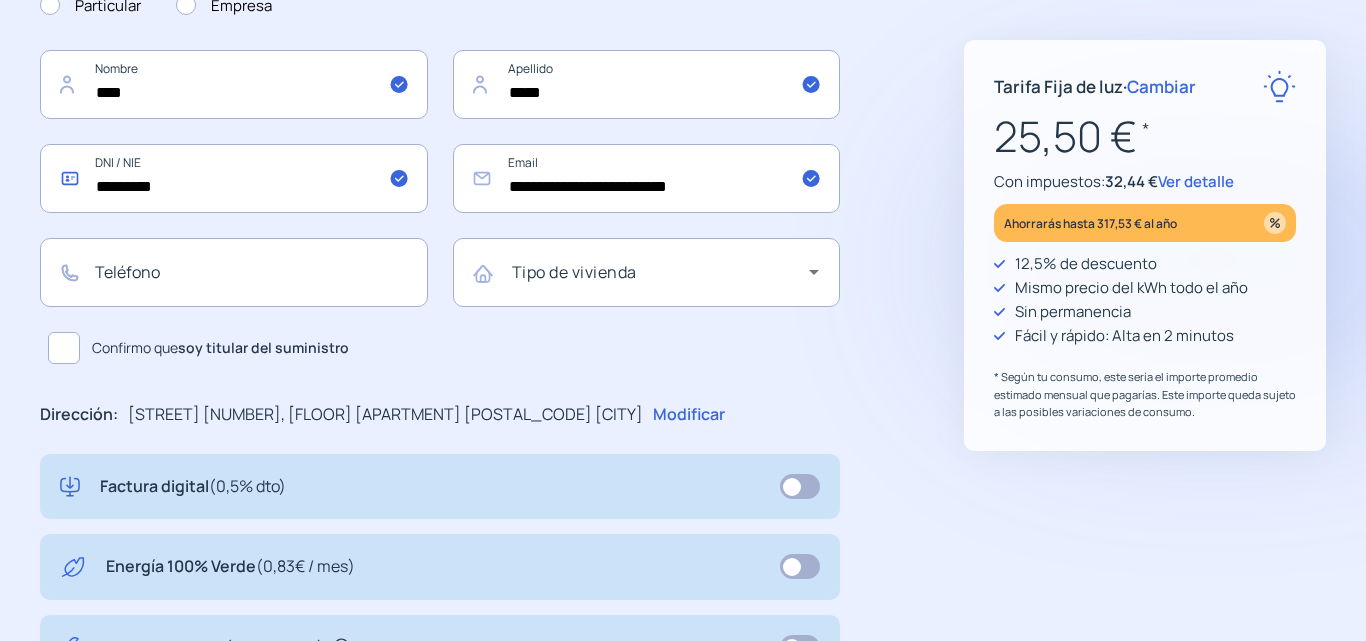 scroll, scrollTop: 300, scrollLeft: 0, axis: vertical 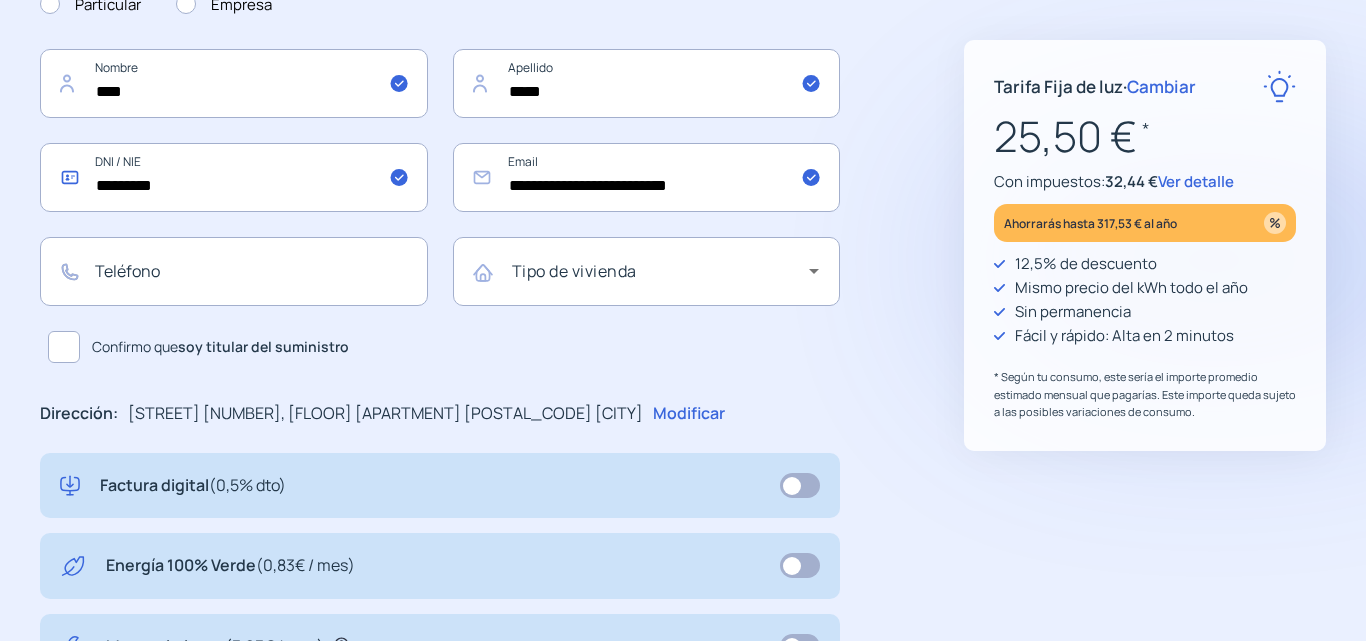 type on "*********" 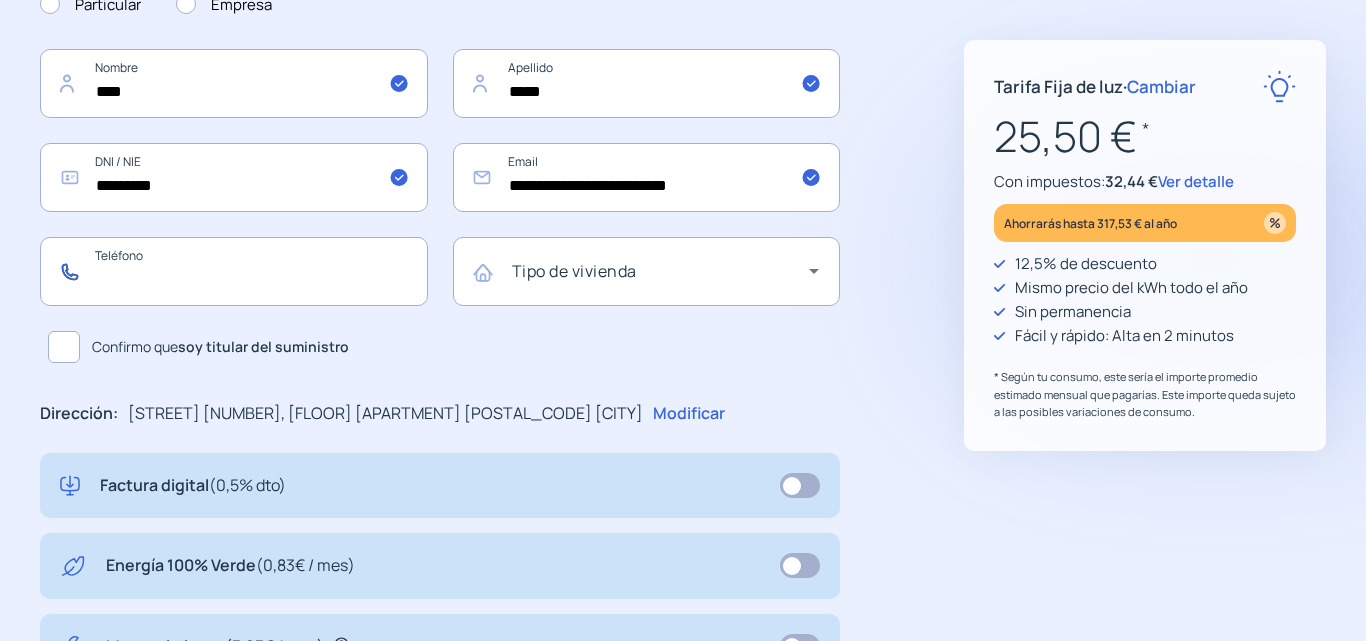 click 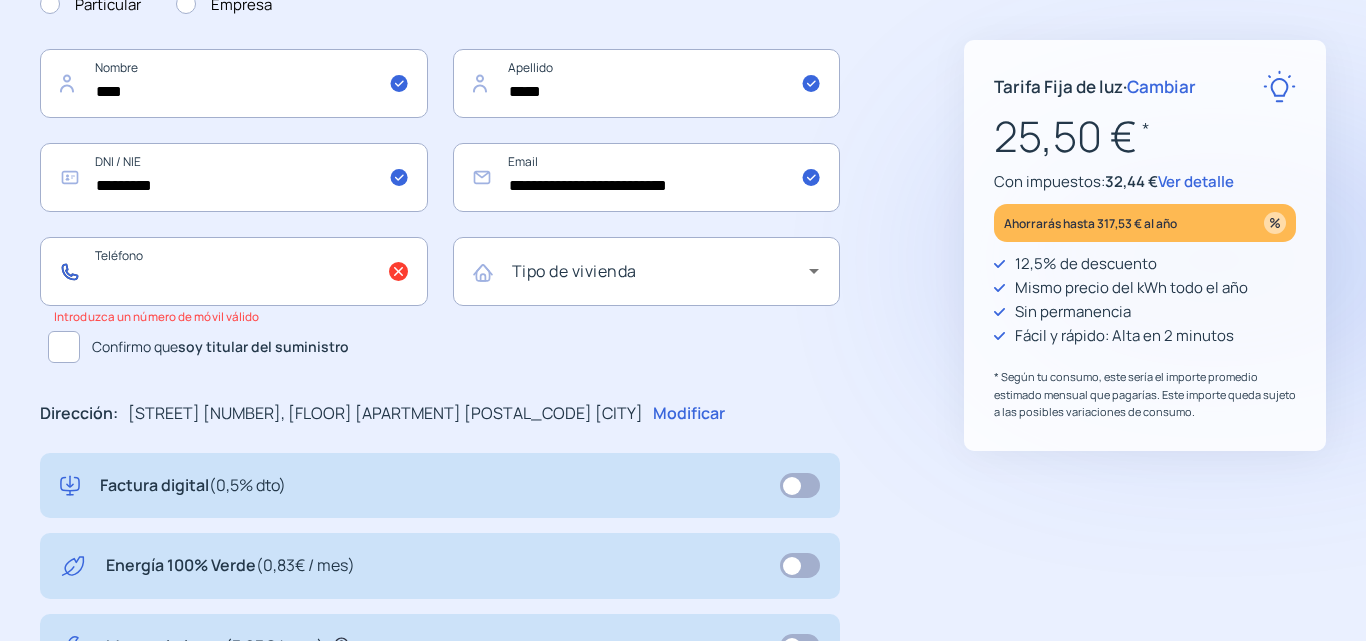 paste on "*********" 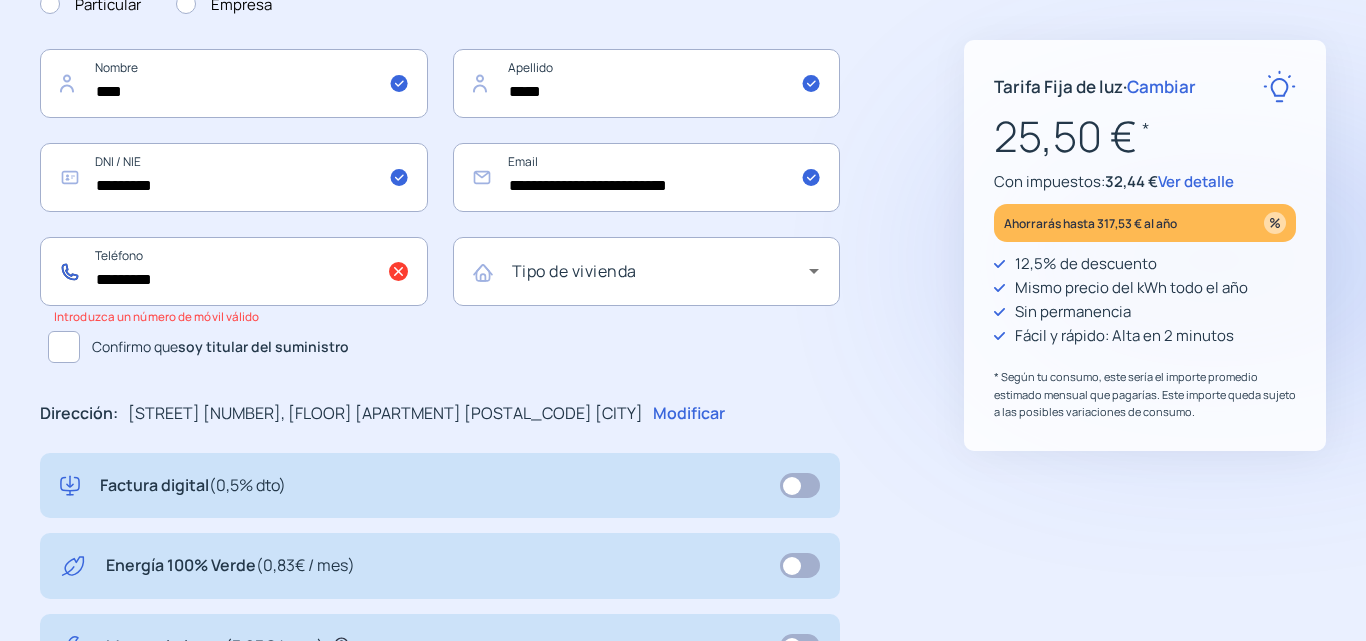 click on "*********" 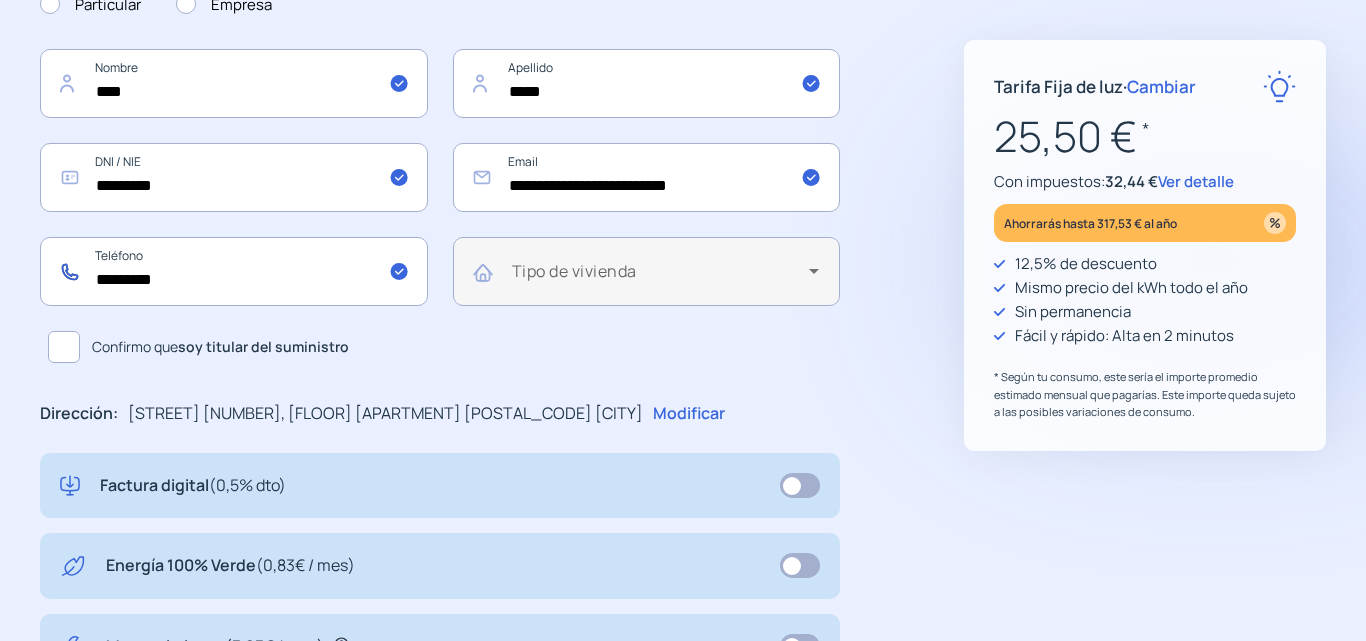 type on "*********" 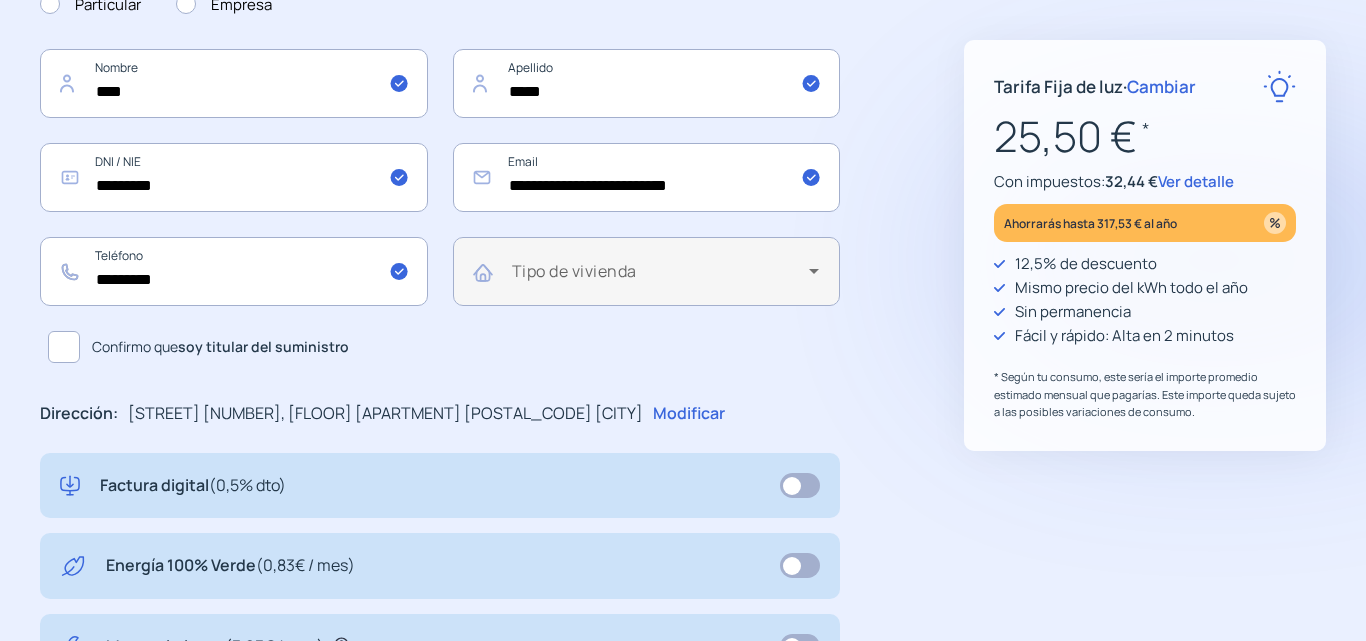 click on "Tipo de vivienda" 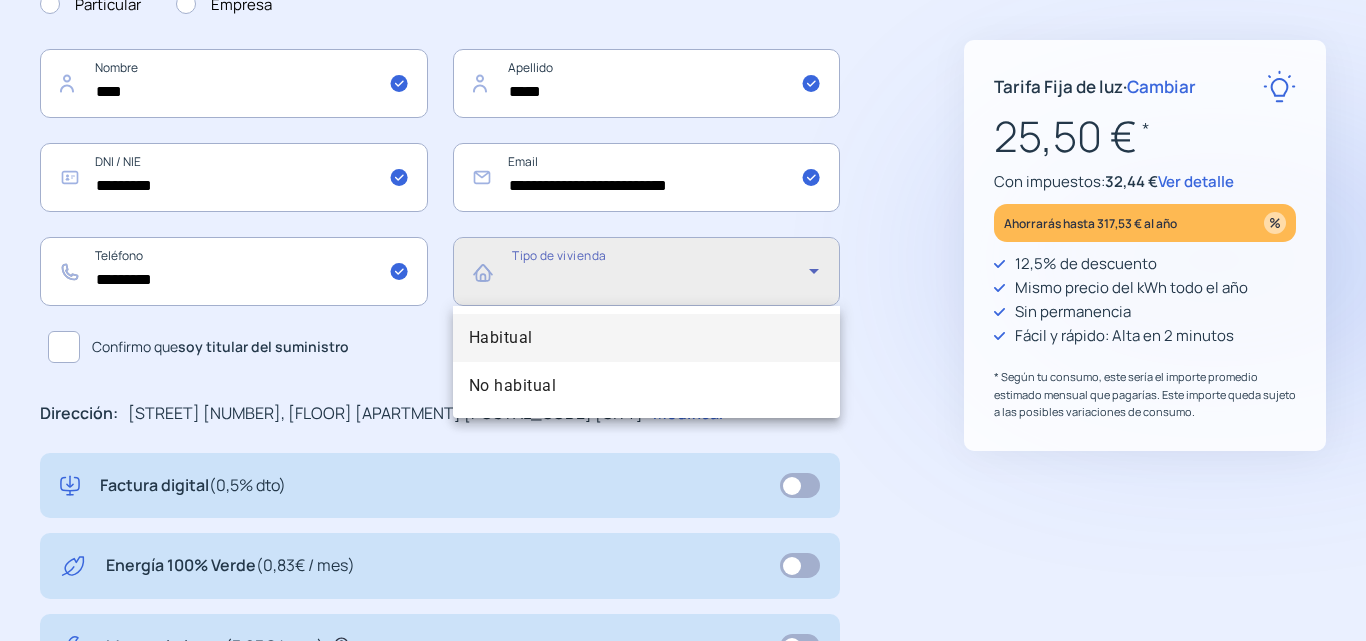 click on "Habitual" at bounding box center [647, 338] 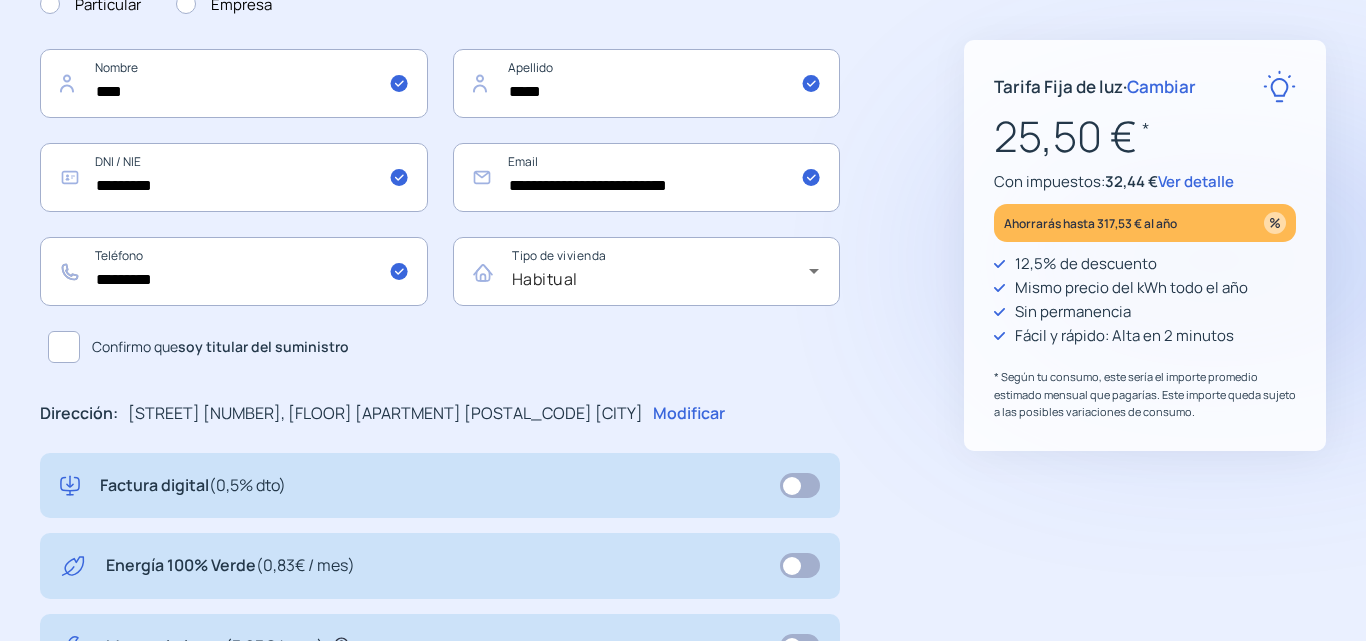 click 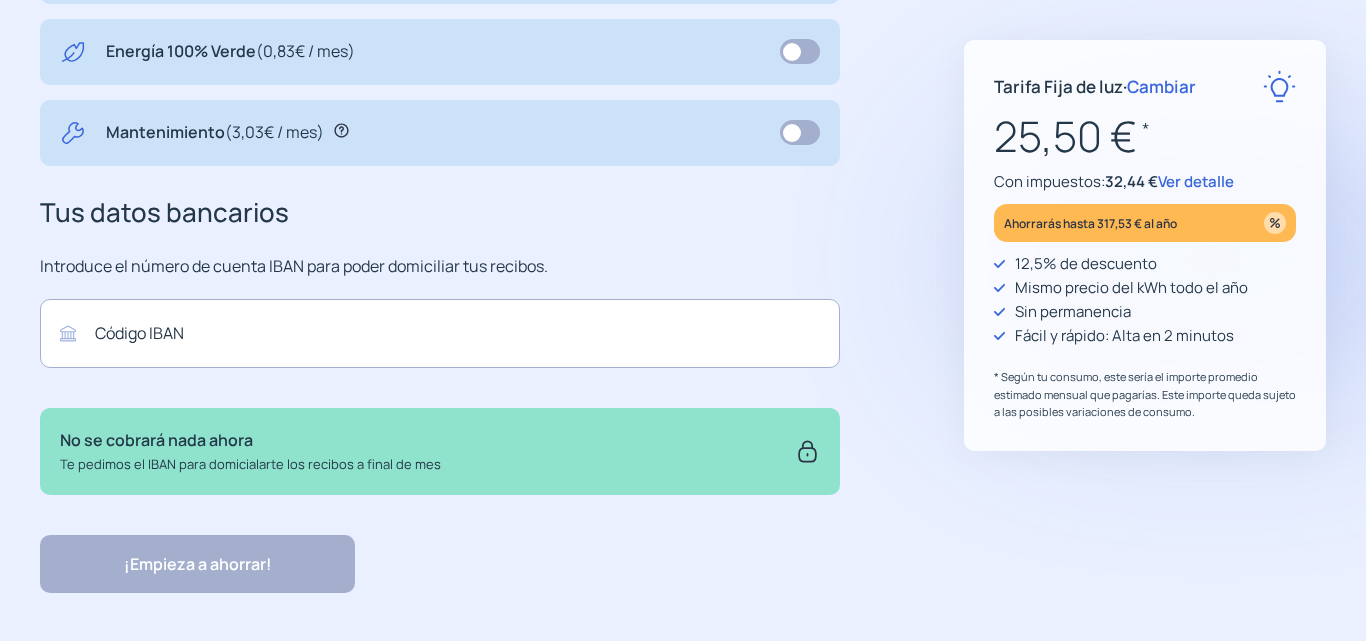 scroll, scrollTop: 836, scrollLeft: 0, axis: vertical 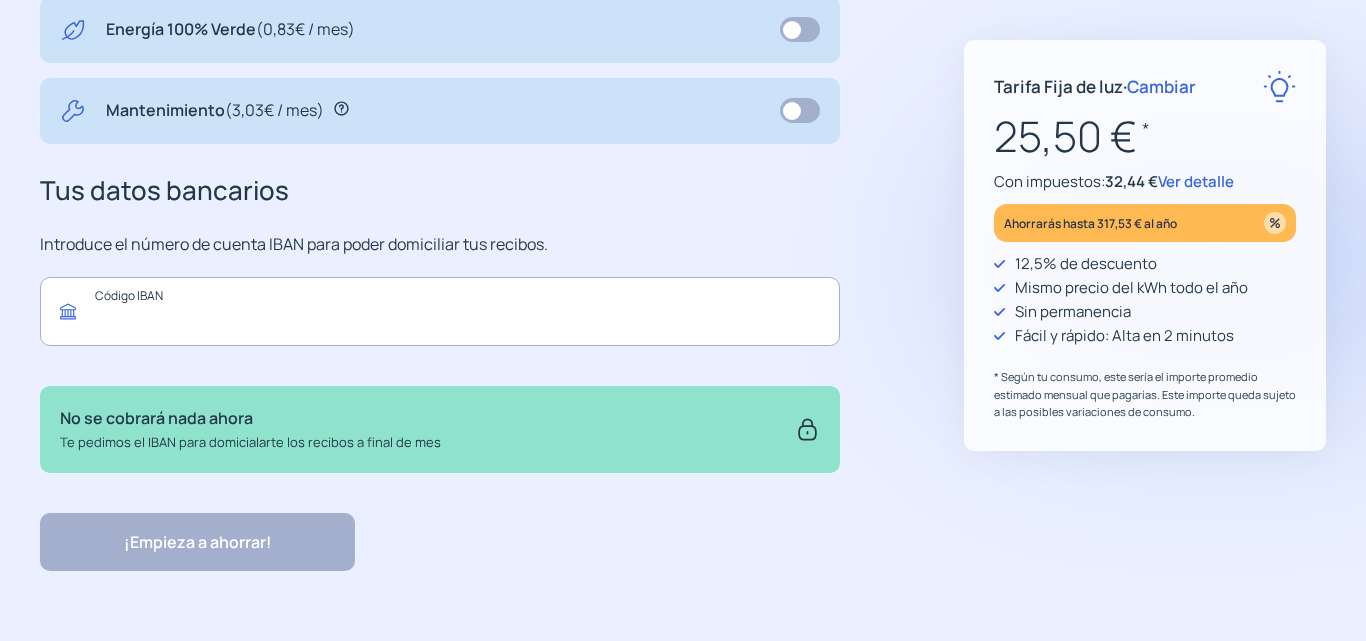 click 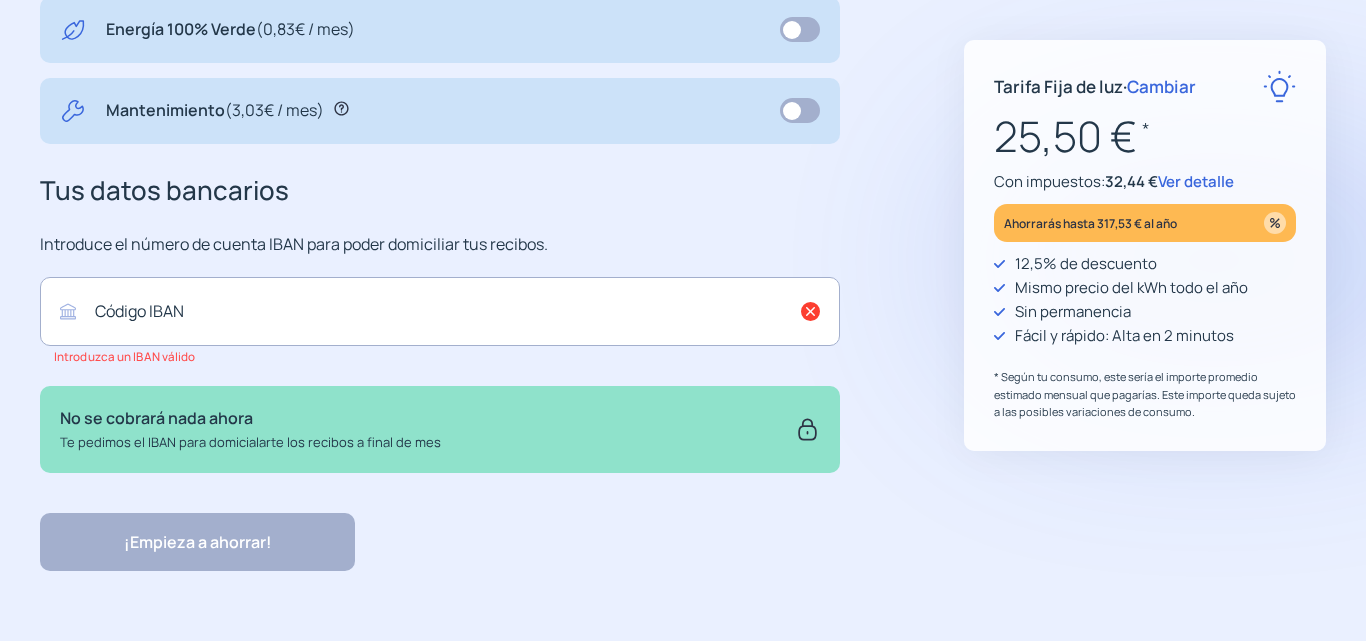 click on "**********" 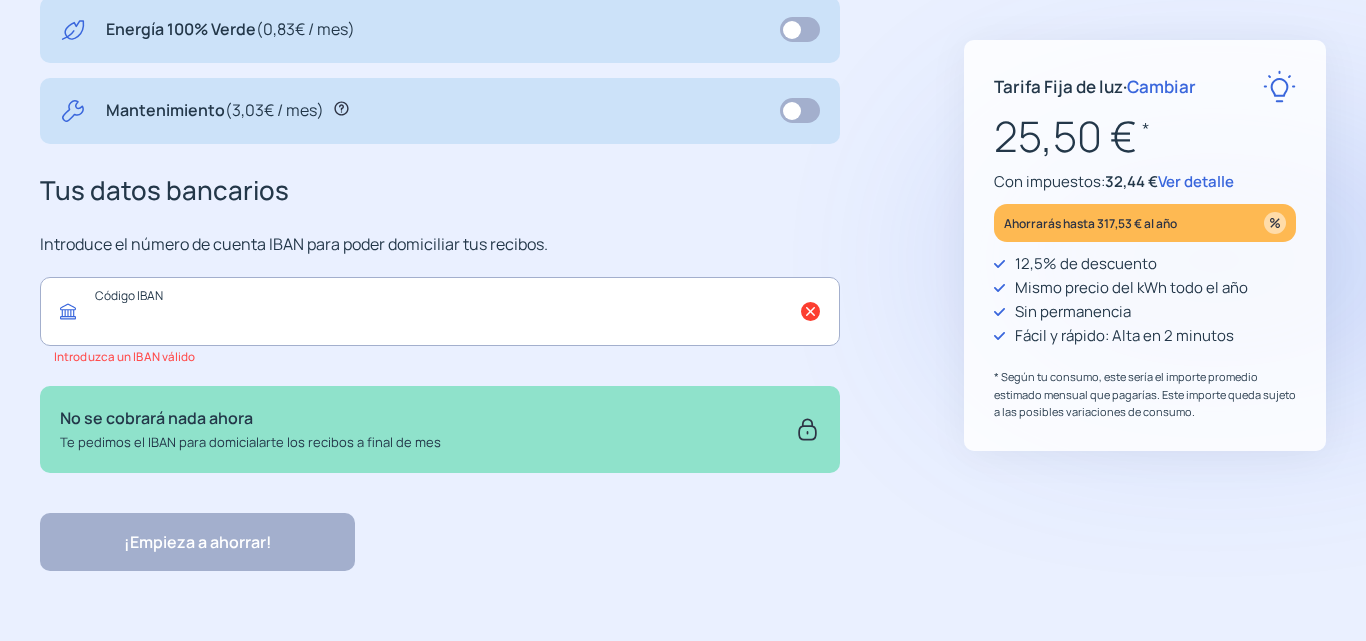 click 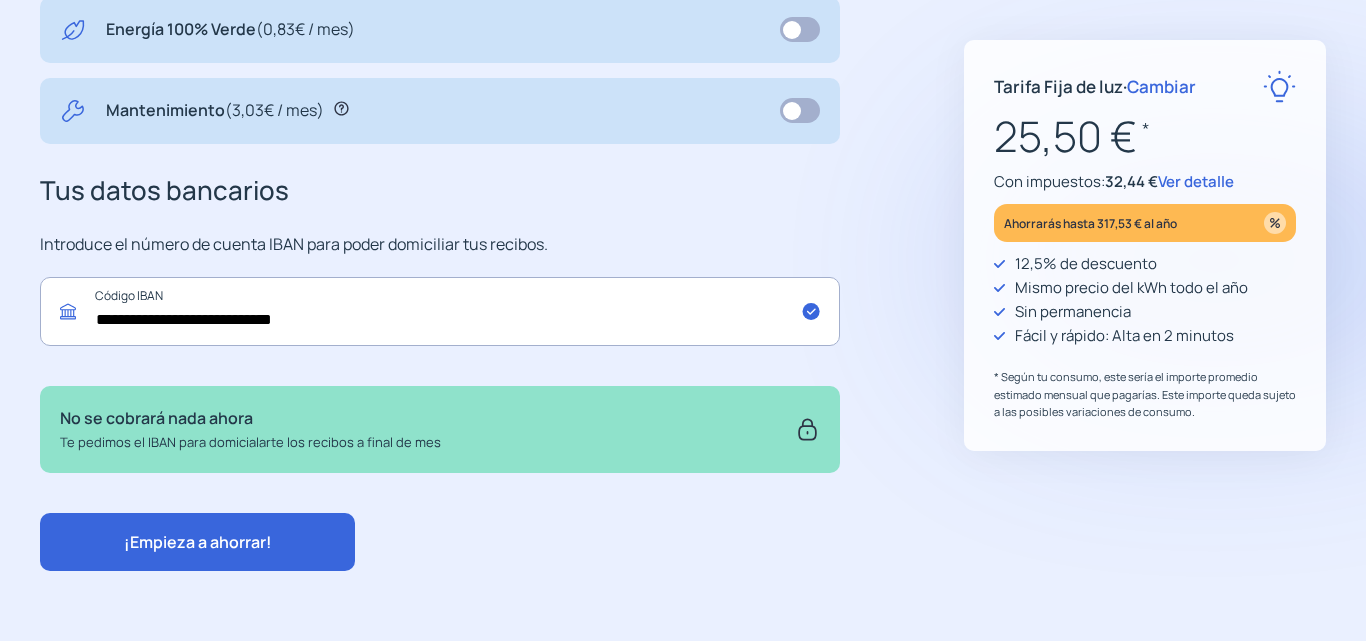 type on "**********" 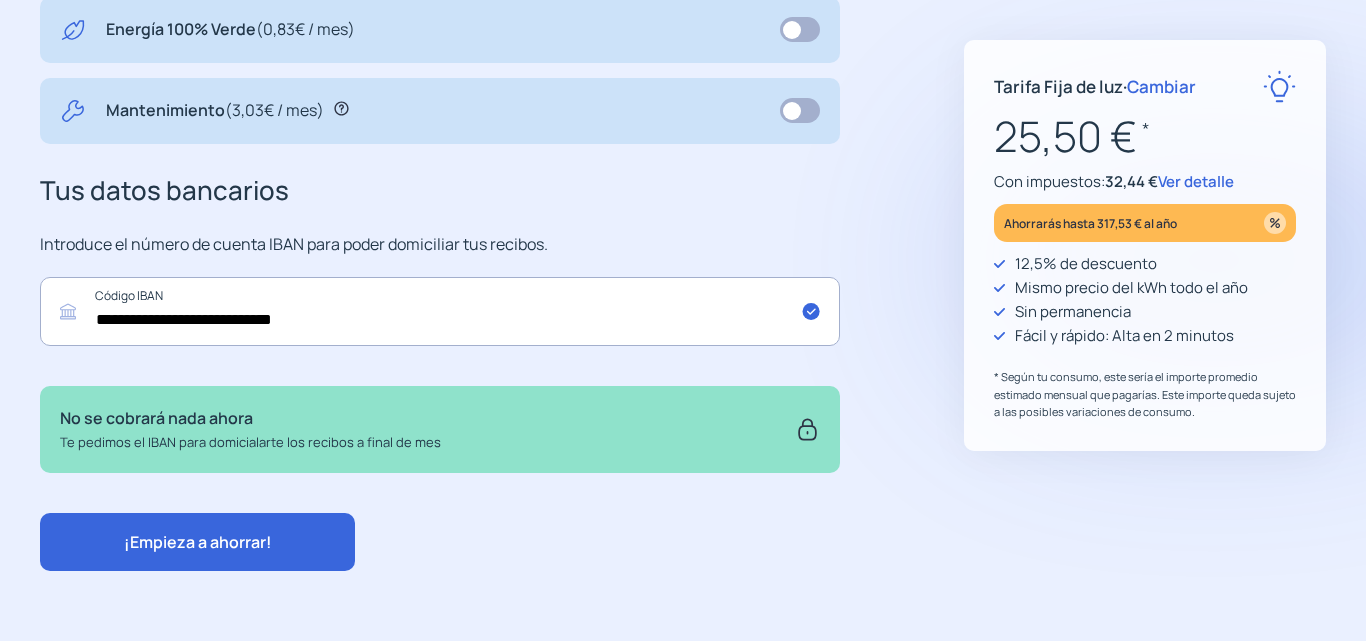 click on "¡Empieza a ahorrar!" 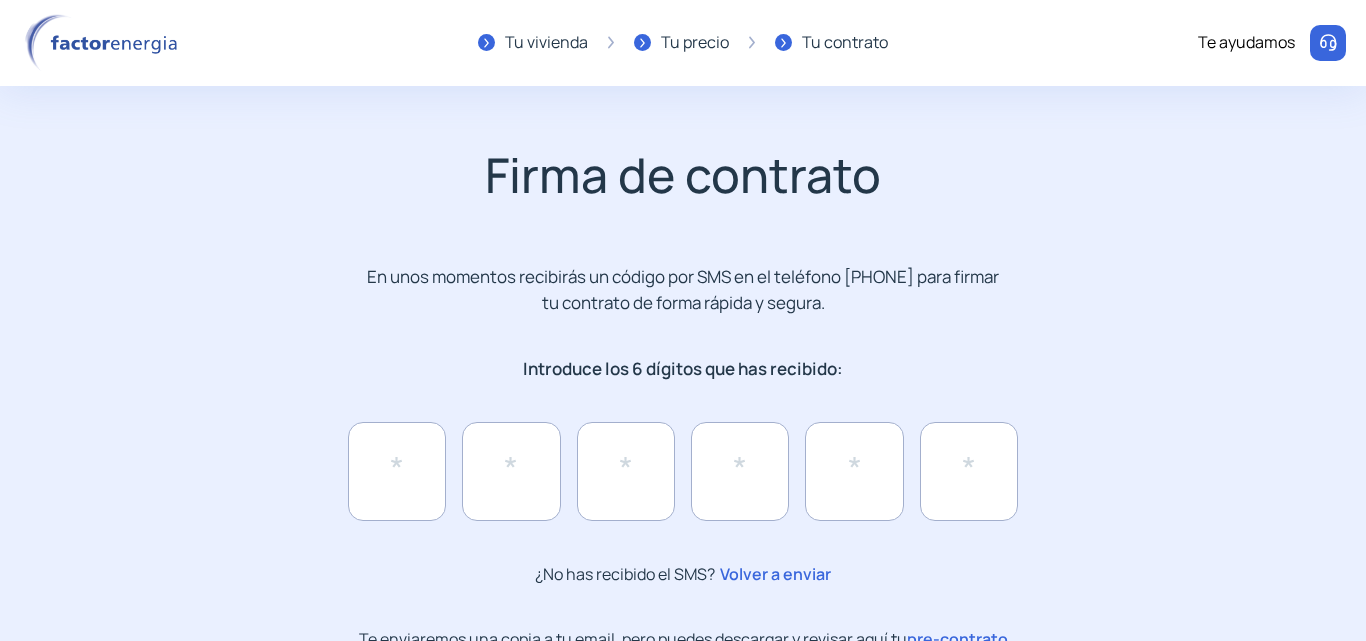 scroll, scrollTop: 211, scrollLeft: 0, axis: vertical 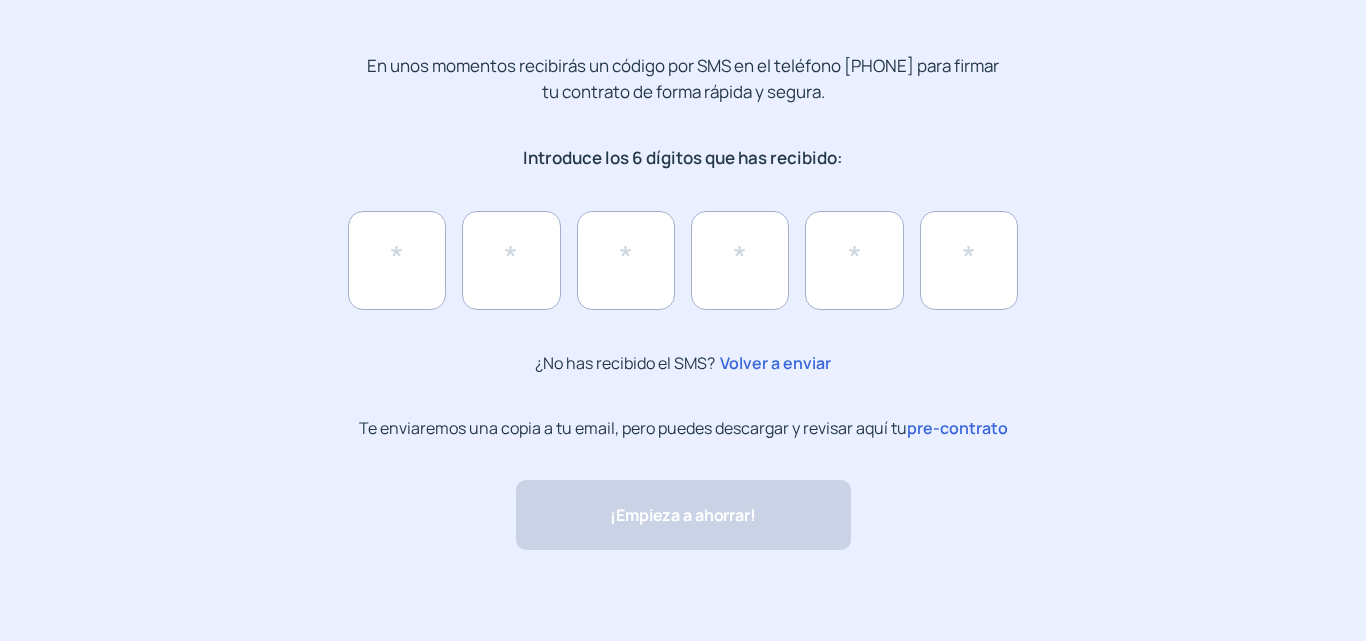 click on "pre-contrato" 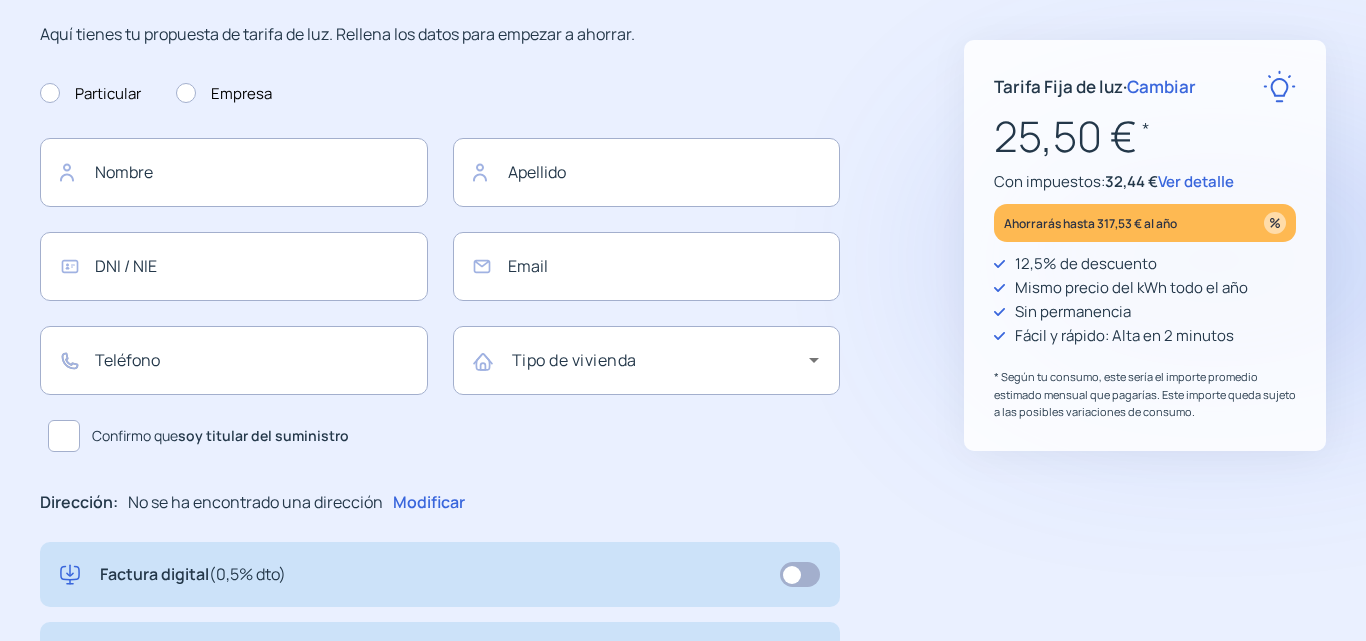 scroll, scrollTop: 0, scrollLeft: 0, axis: both 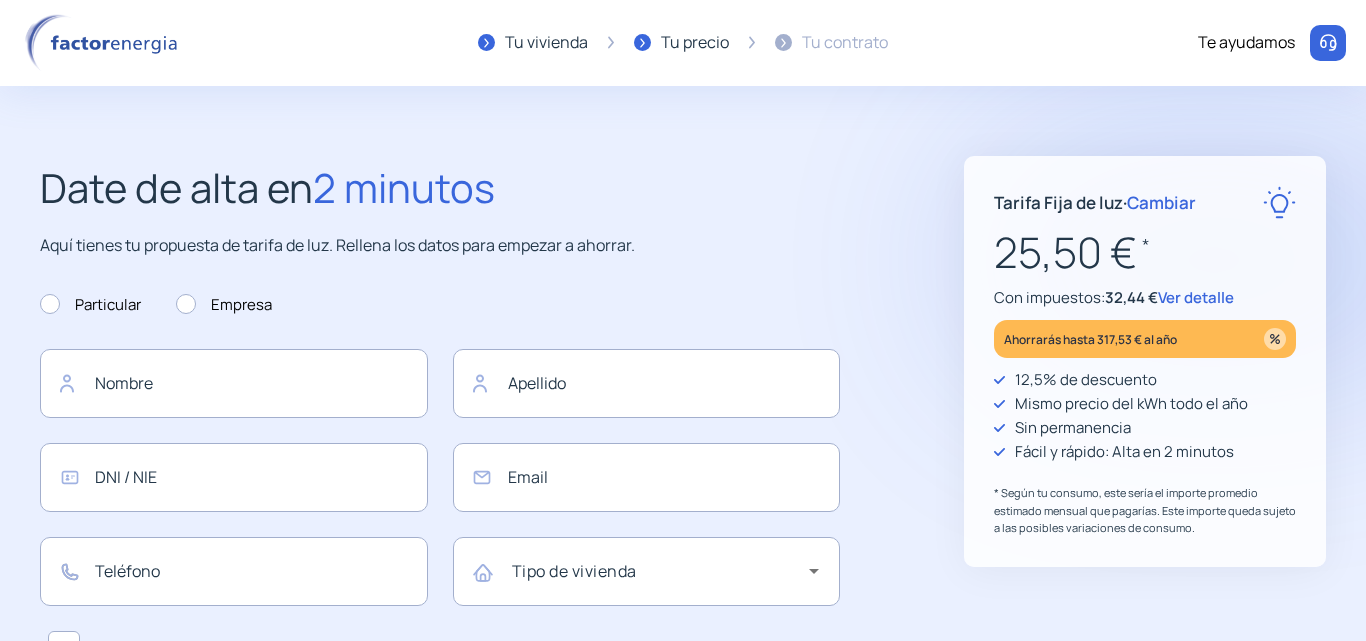 type on "****" 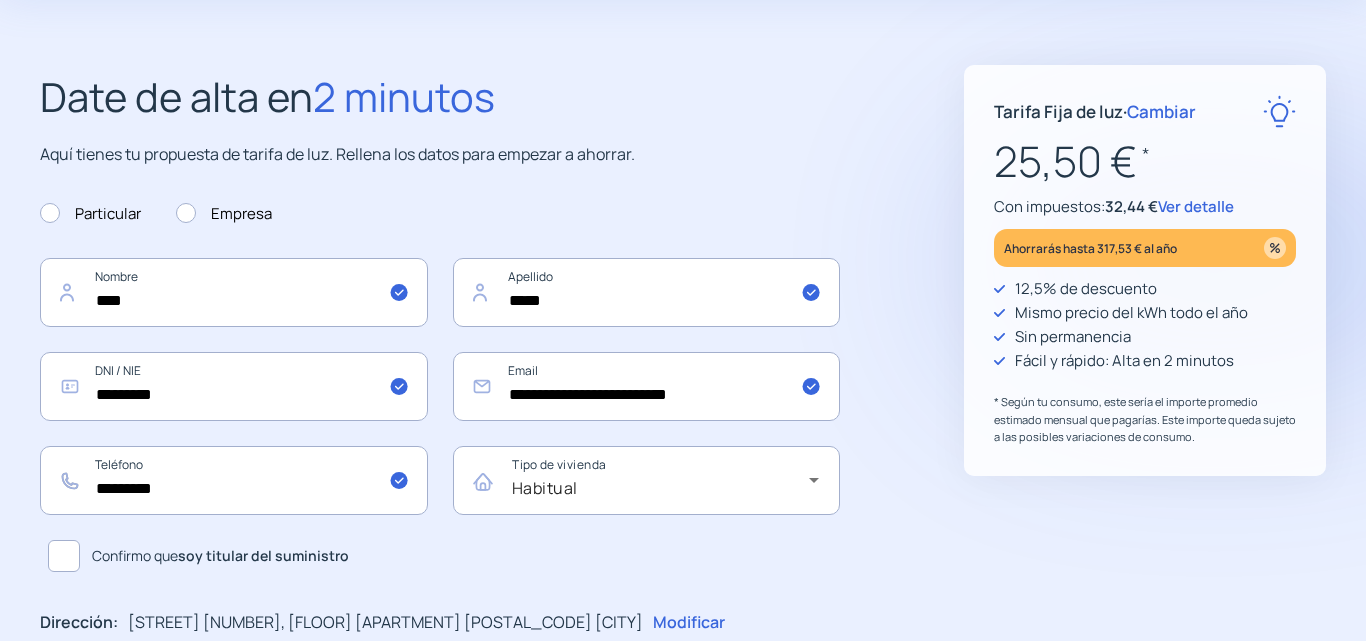 scroll, scrollTop: 0, scrollLeft: 0, axis: both 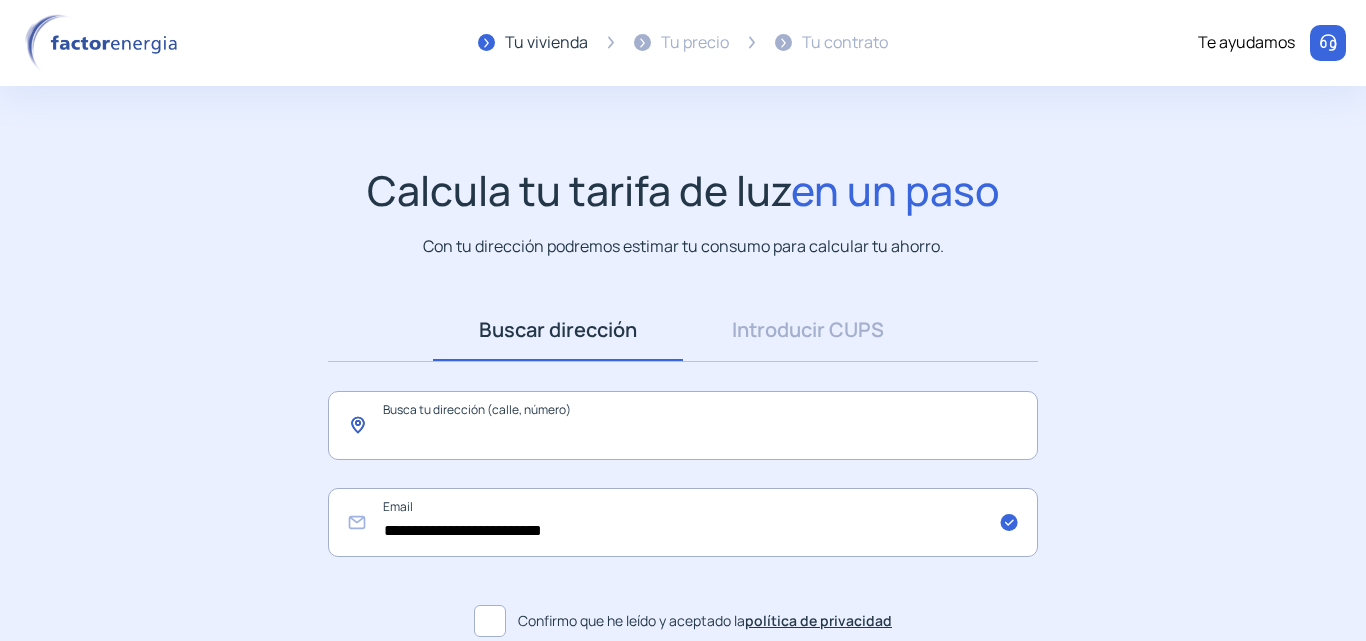 click 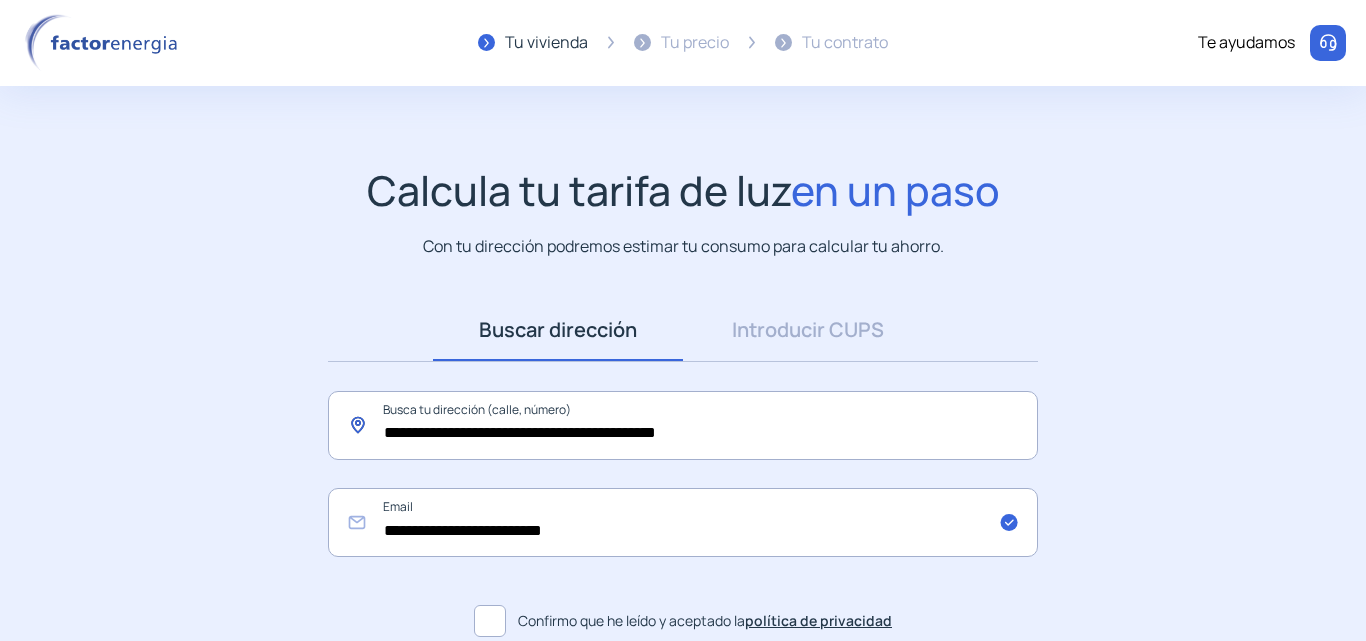 scroll, scrollTop: 184, scrollLeft: 0, axis: vertical 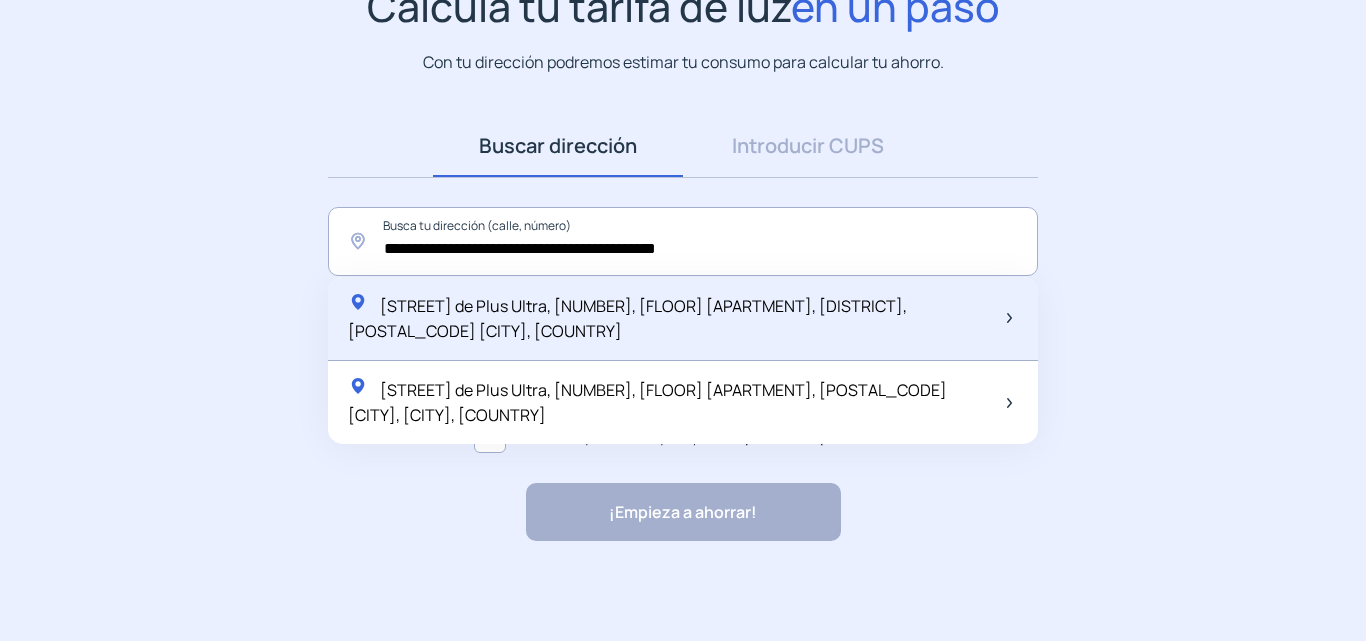click on "[STREET] de Plus Ultra, [NUMBER], [FLOOR] [APARTMENT], [DISTRICT], [POSTAL_CODE] [CITY], [COUNTRY]" 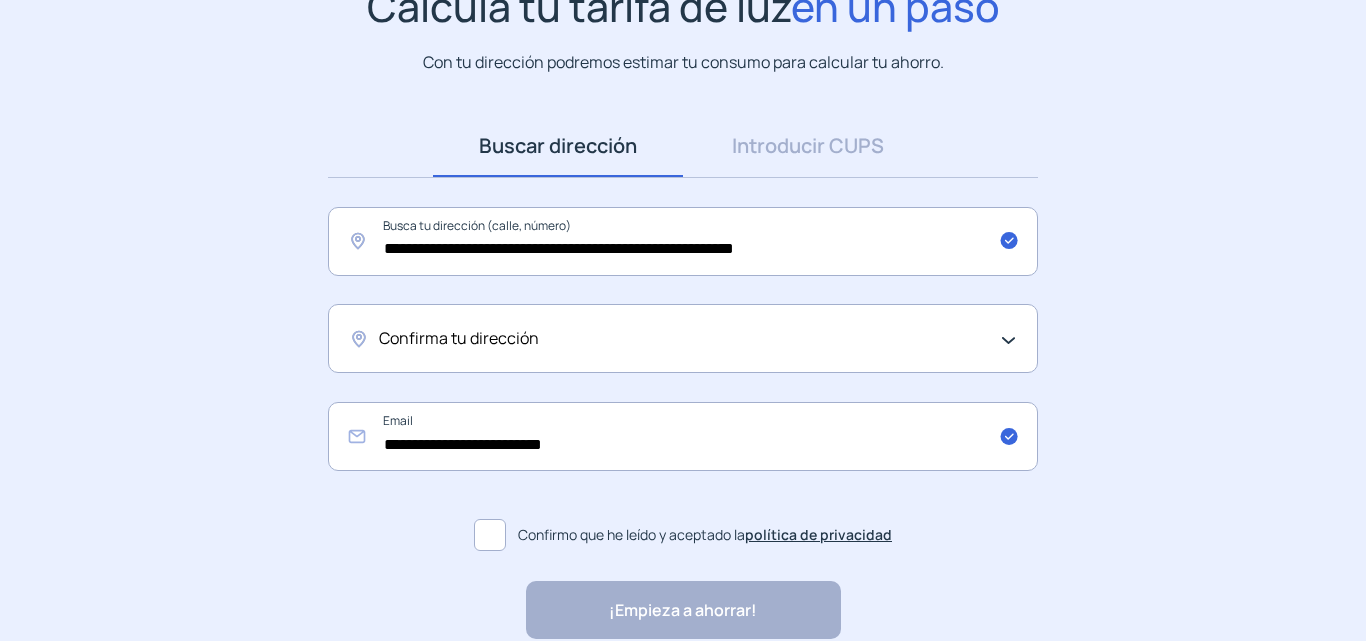 click on "Confirma tu dirección" 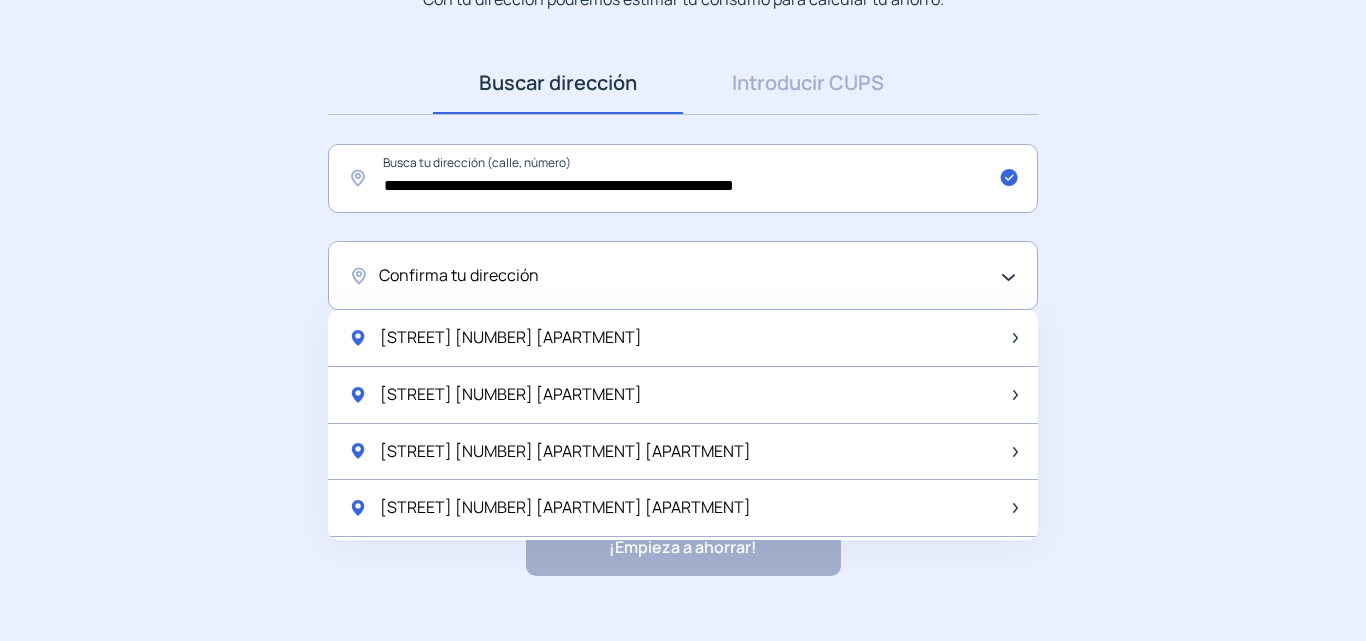 scroll, scrollTop: 282, scrollLeft: 0, axis: vertical 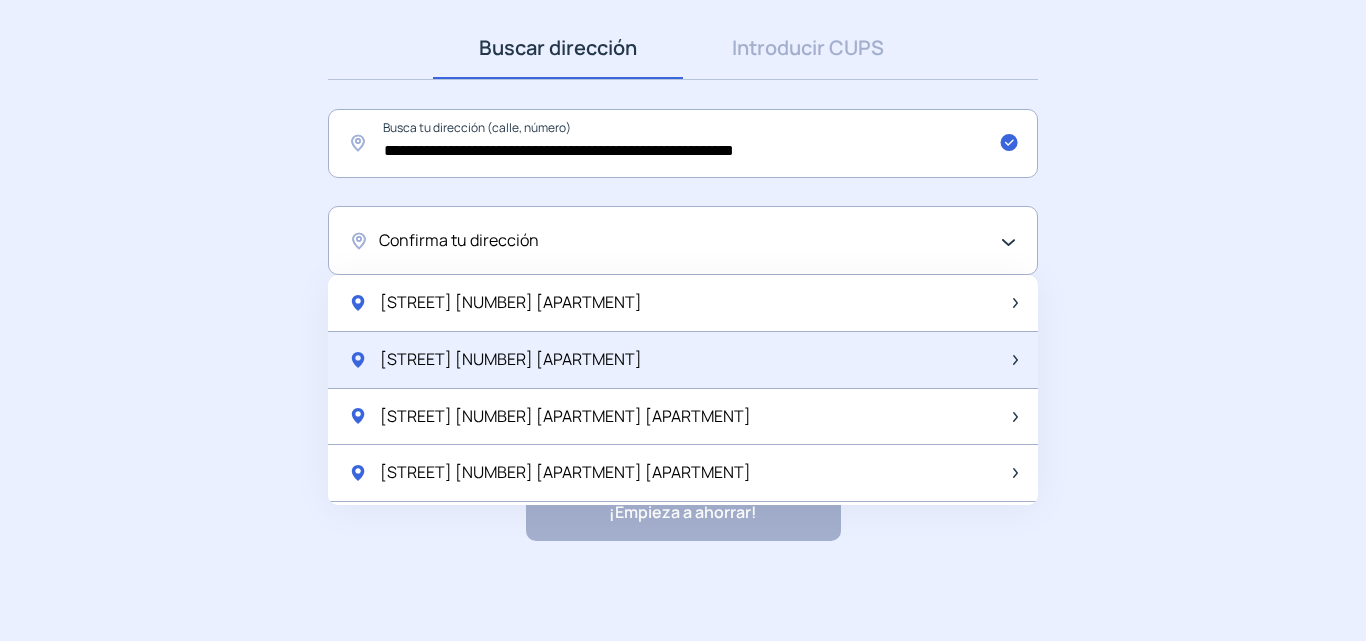 click on "[STREET] [NUMBER]   [APARTMENT]" 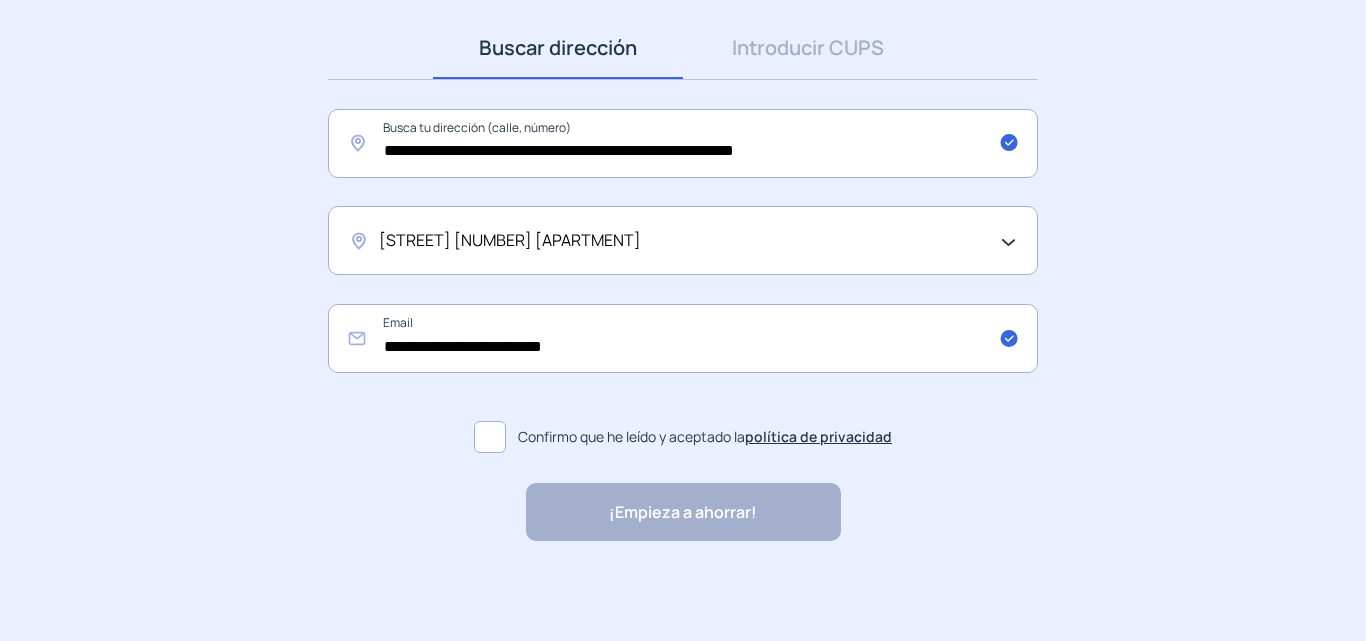 click 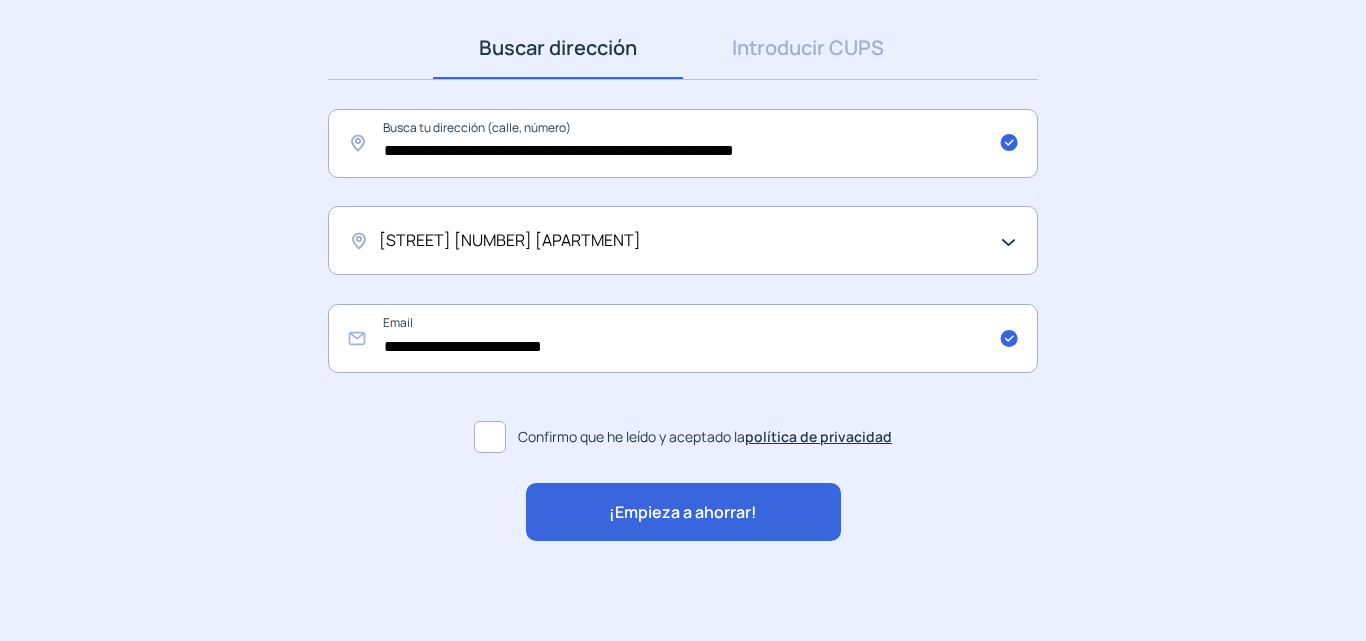 click on "¡Empieza a ahorrar!" 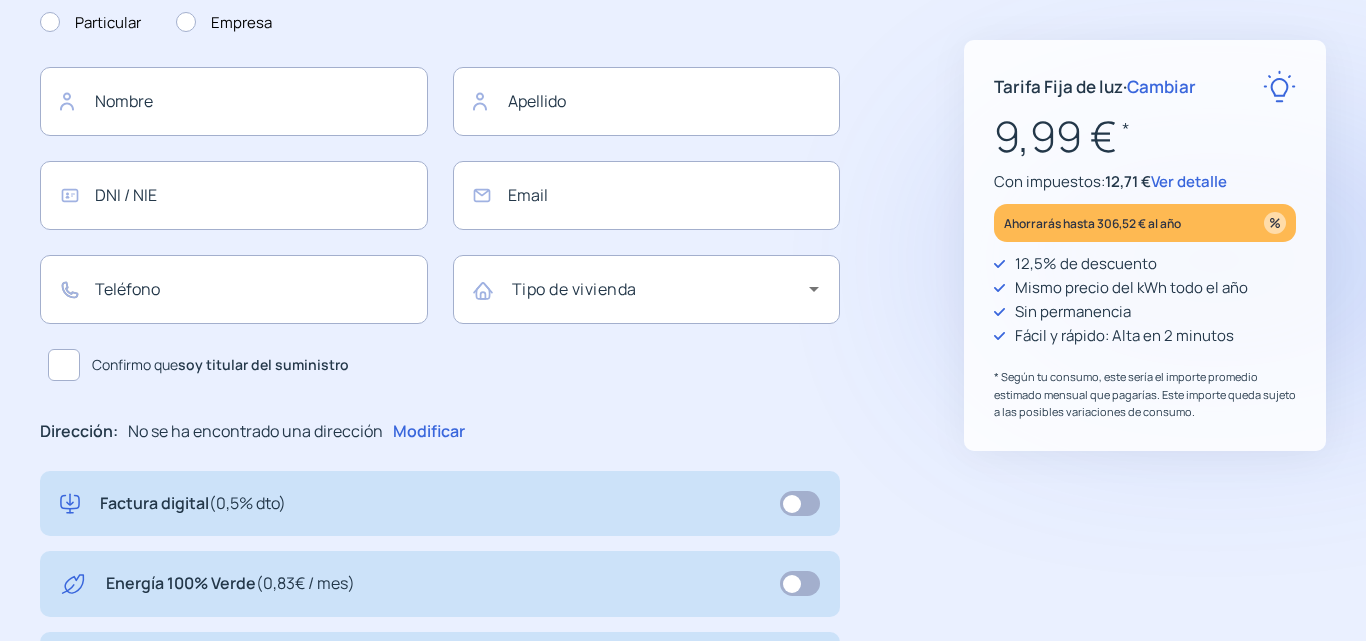 type on "****" 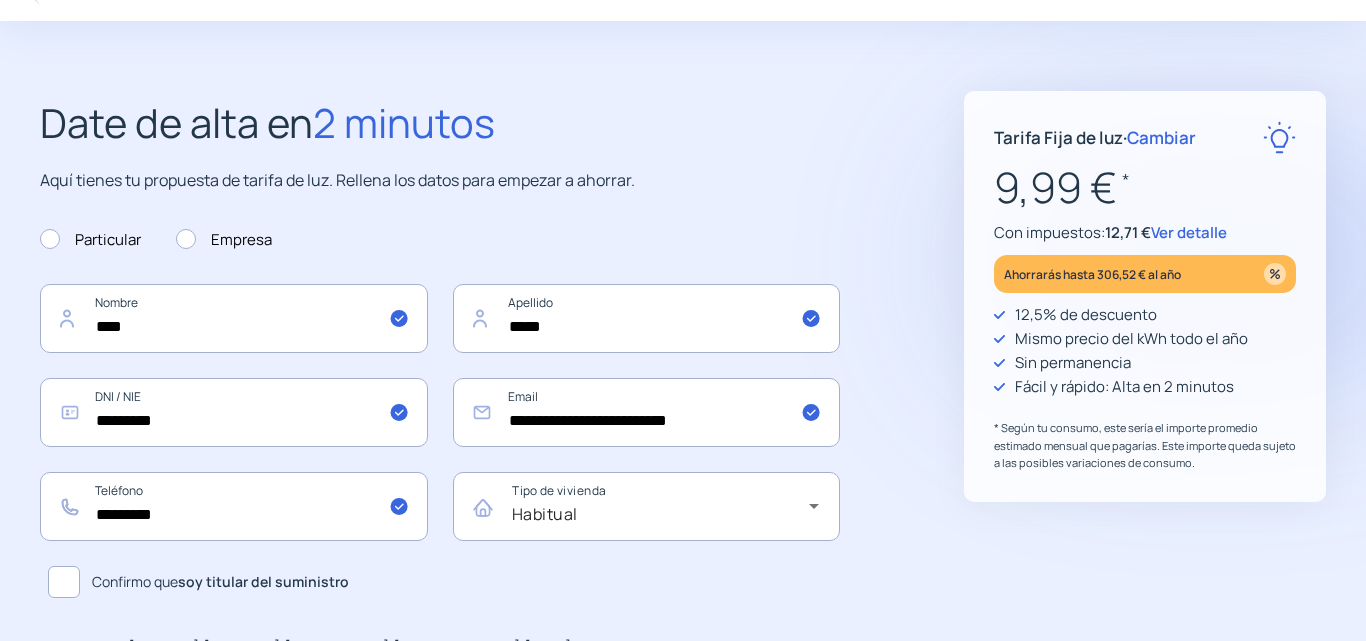 scroll, scrollTop: 100, scrollLeft: 0, axis: vertical 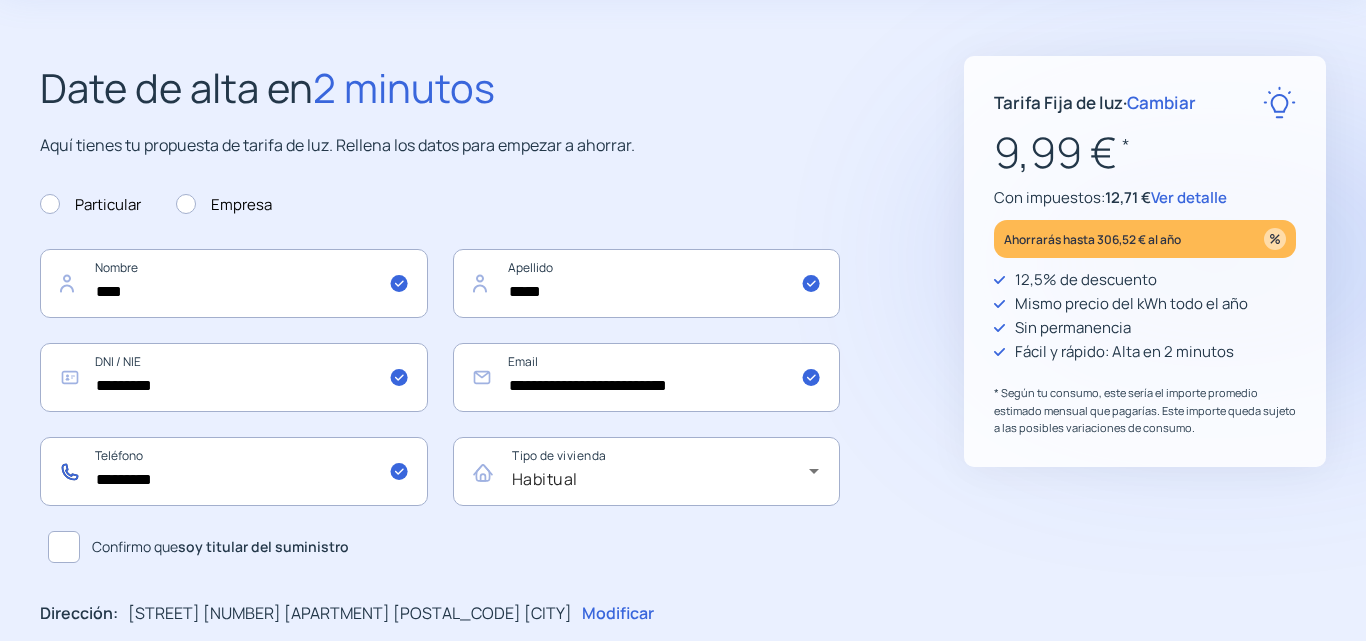 click on "*********" 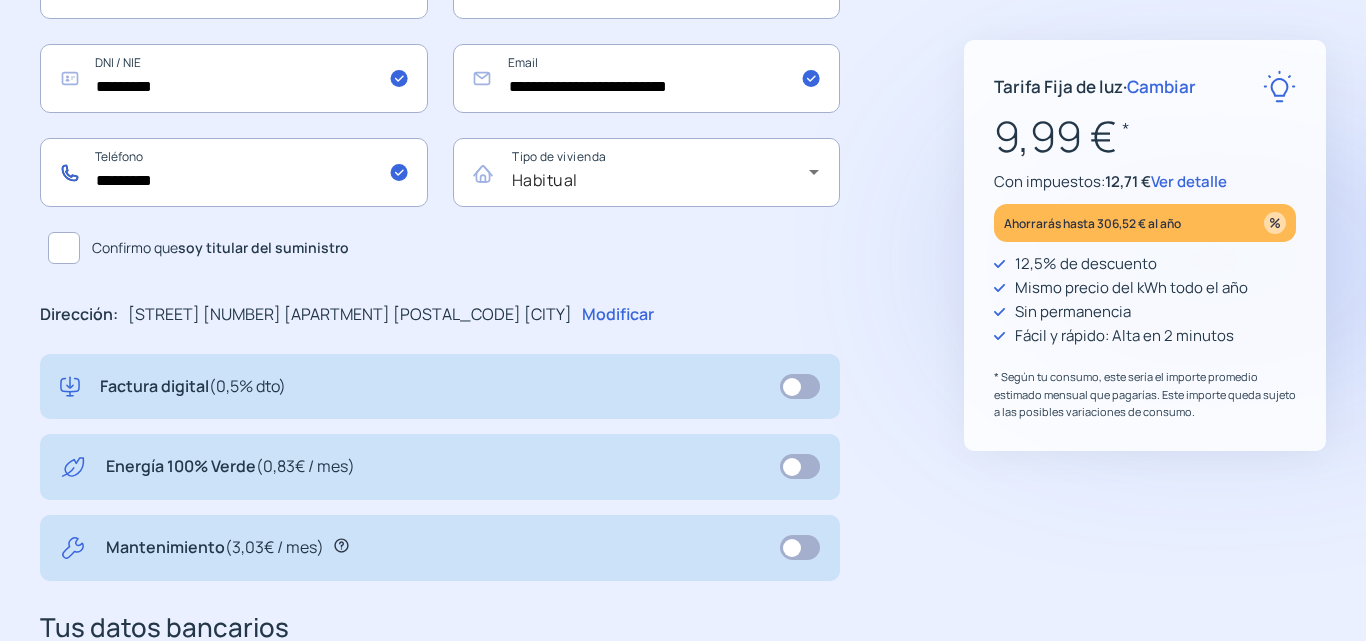 scroll, scrollTop: 400, scrollLeft: 0, axis: vertical 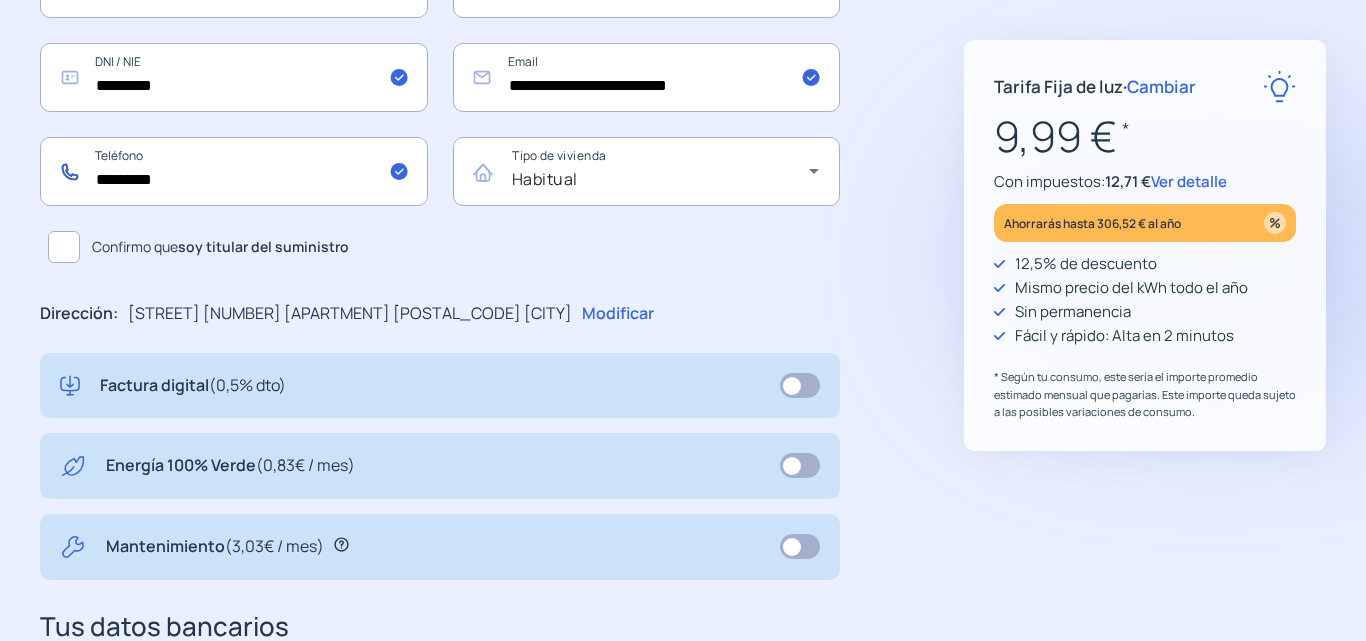 type on "*********" 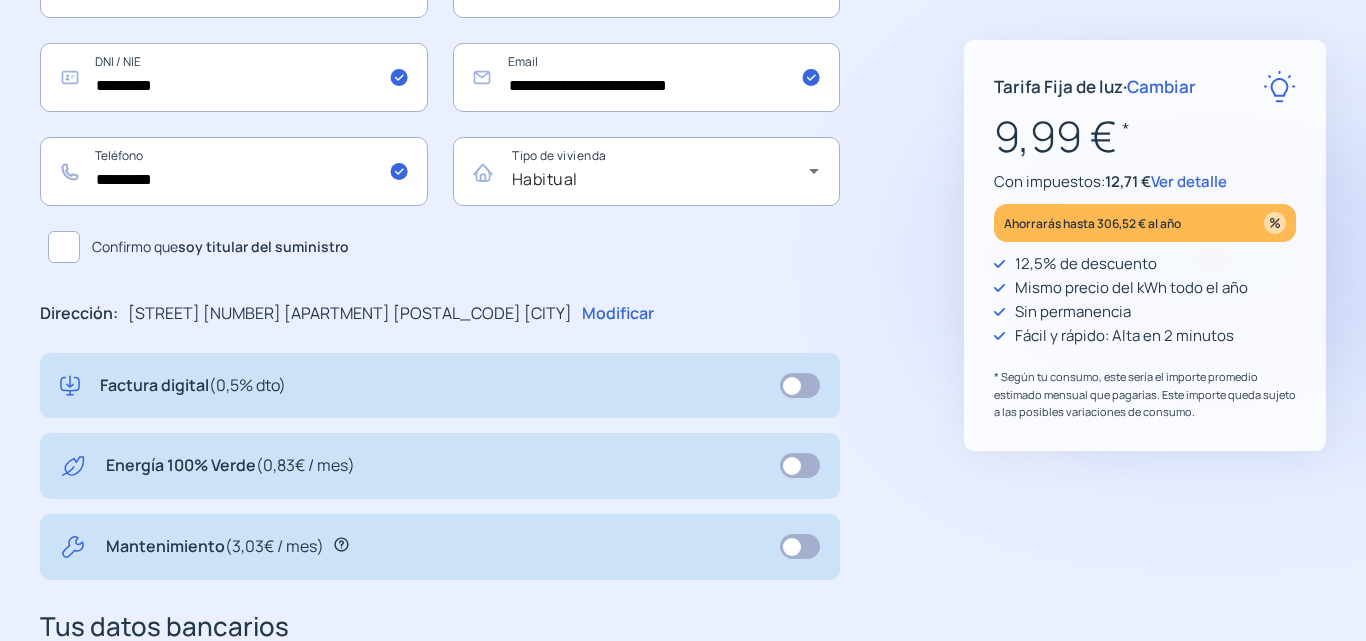 click on "Confirmo que  soy titular del suministro" 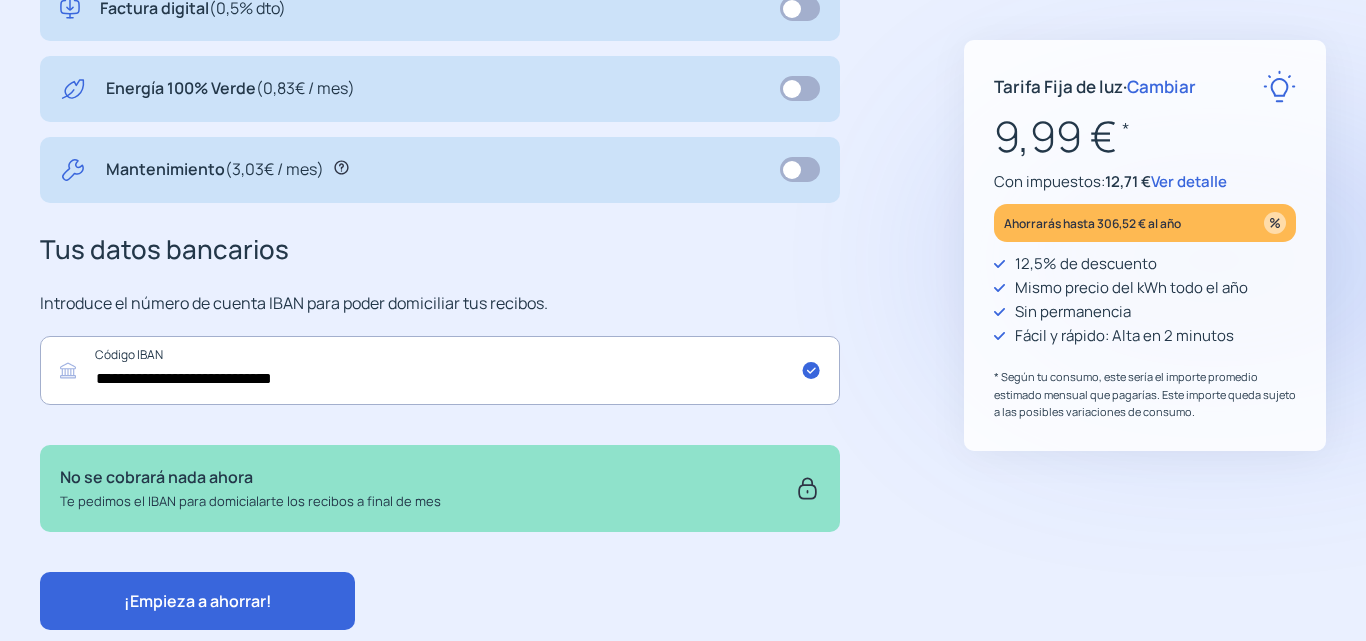 scroll, scrollTop: 836, scrollLeft: 0, axis: vertical 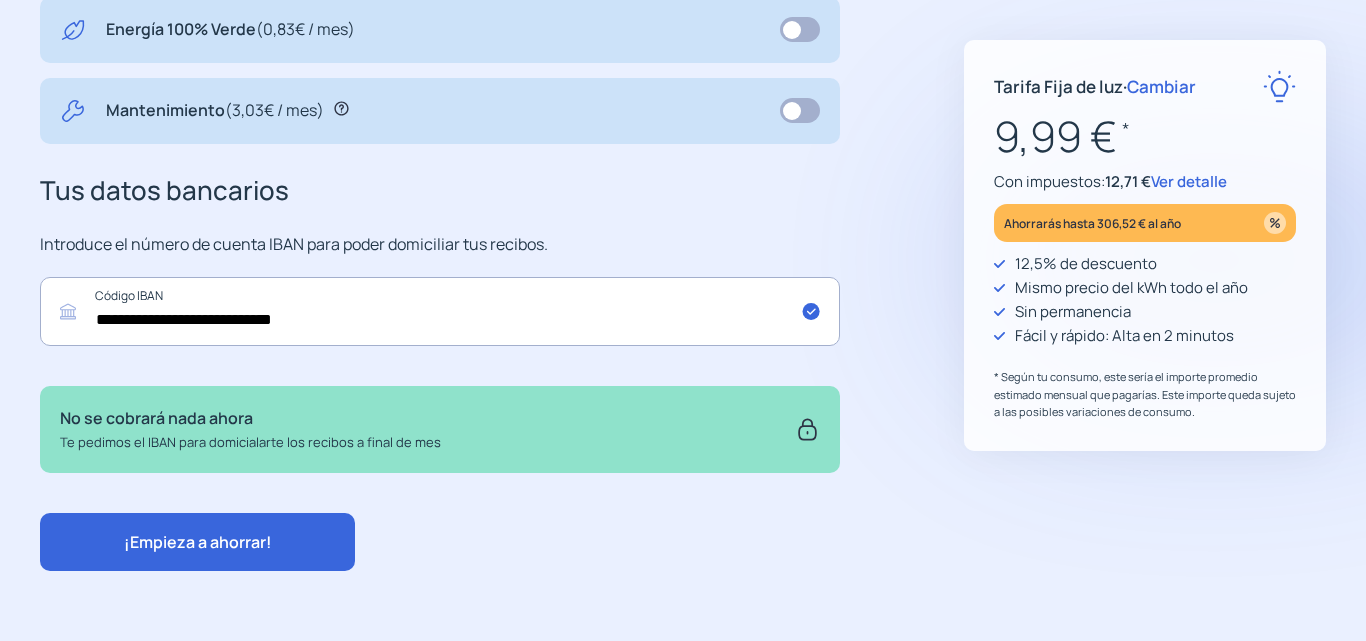 click on "¡Empieza a ahorrar!" 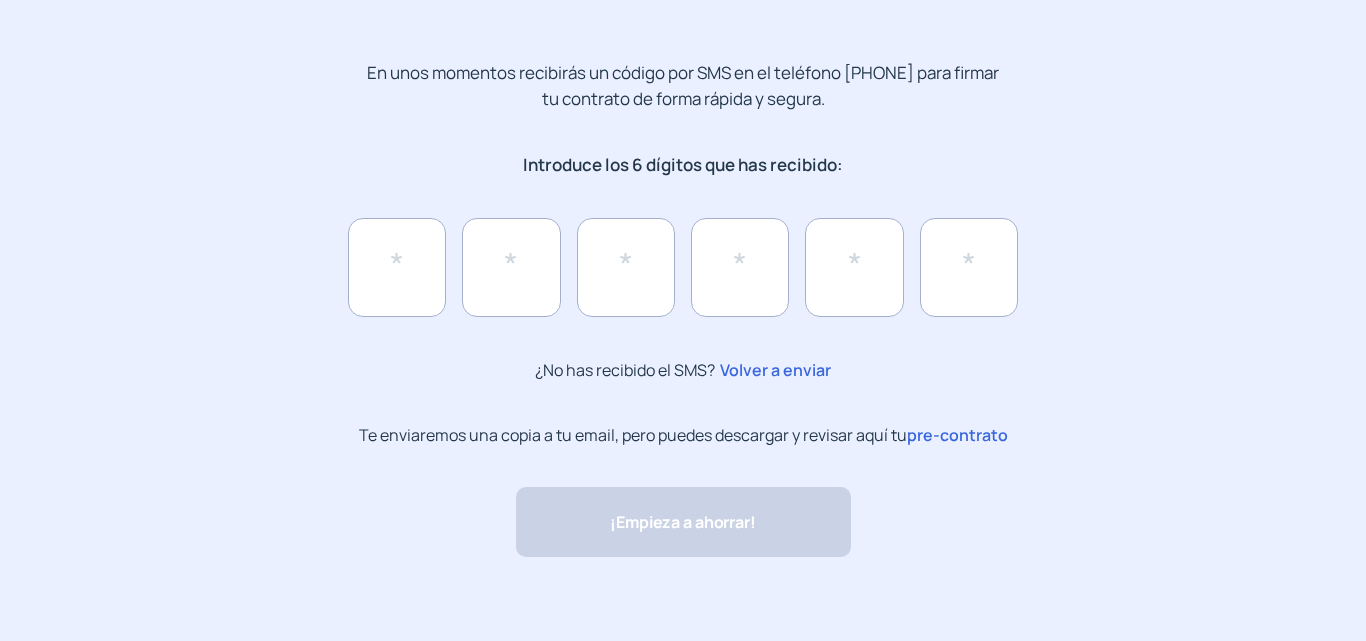 scroll, scrollTop: 211, scrollLeft: 0, axis: vertical 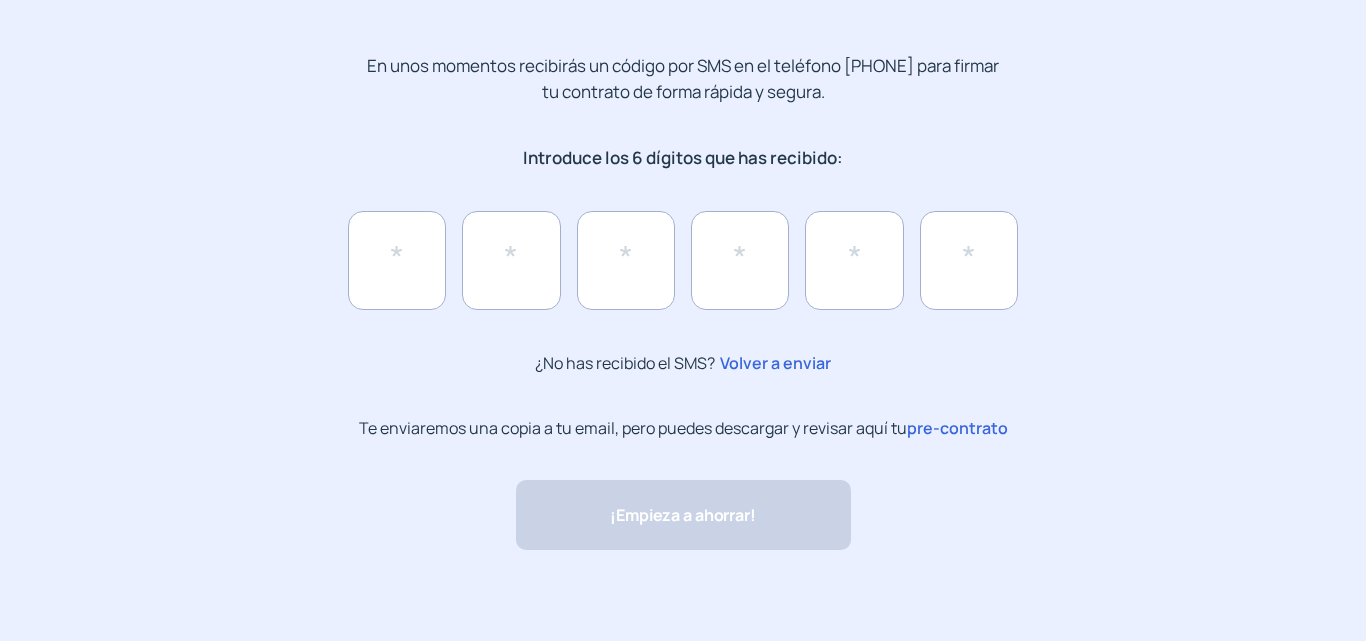 click on "pre-contrato" 